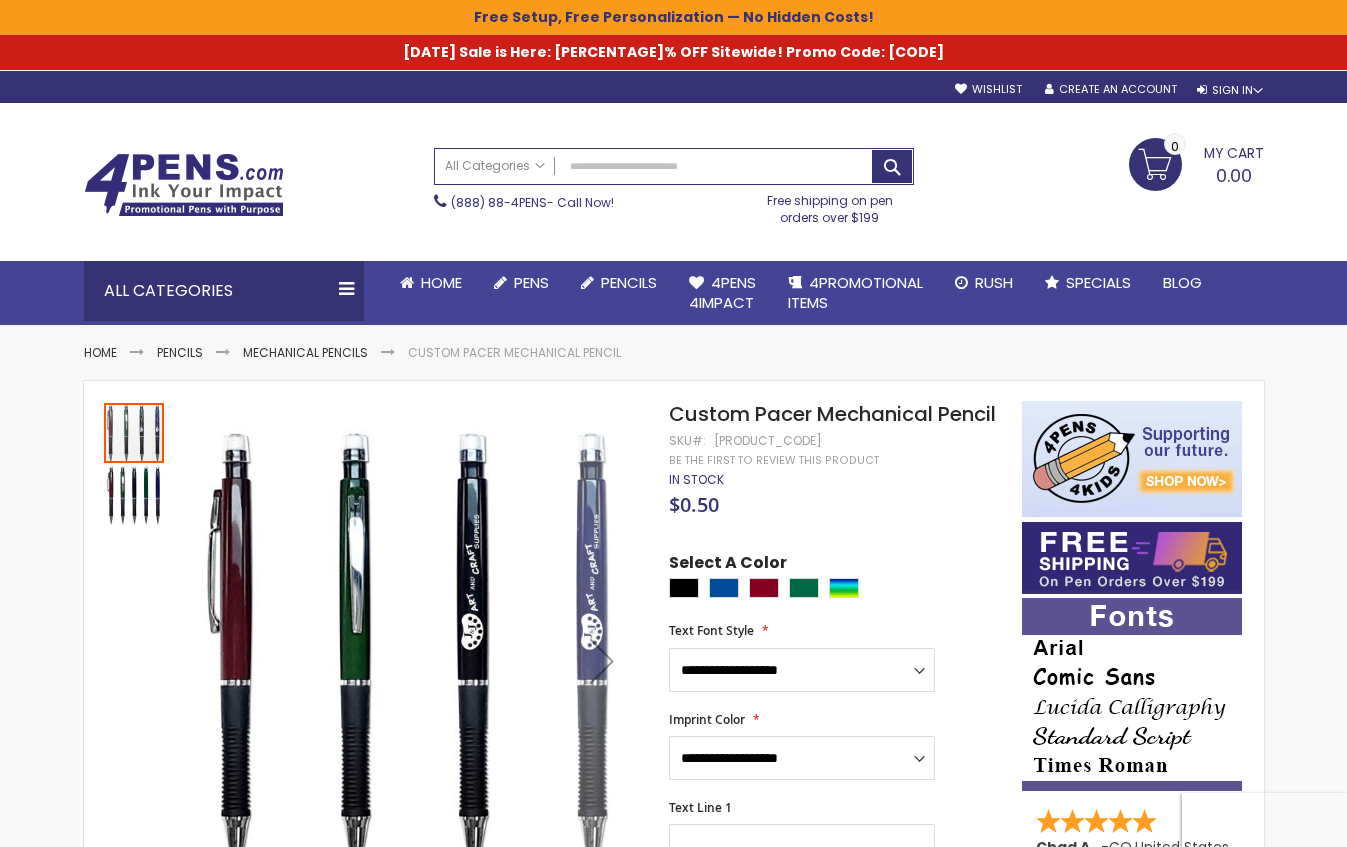 scroll, scrollTop: 1, scrollLeft: 0, axis: vertical 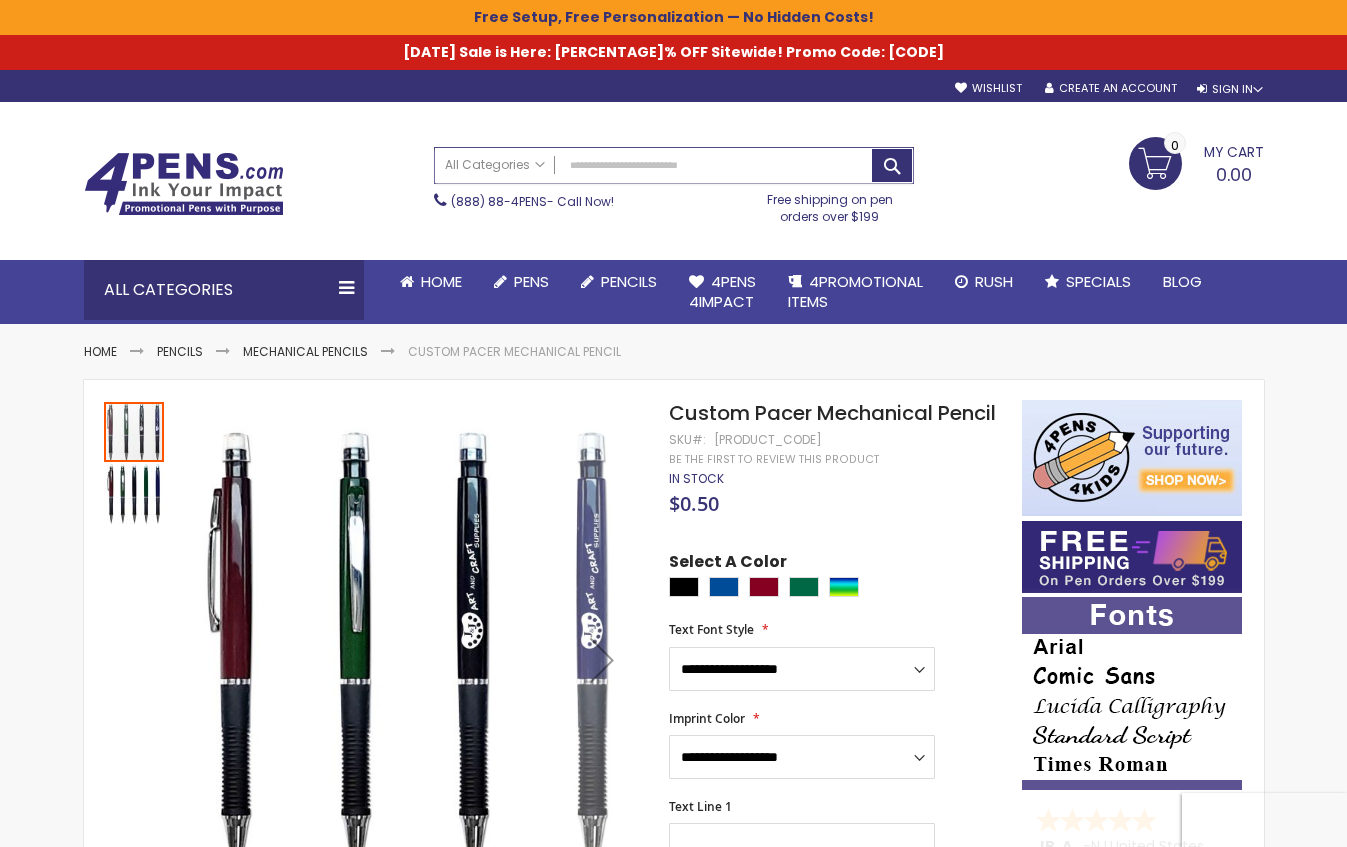 click on "Search" at bounding box center [674, 165] 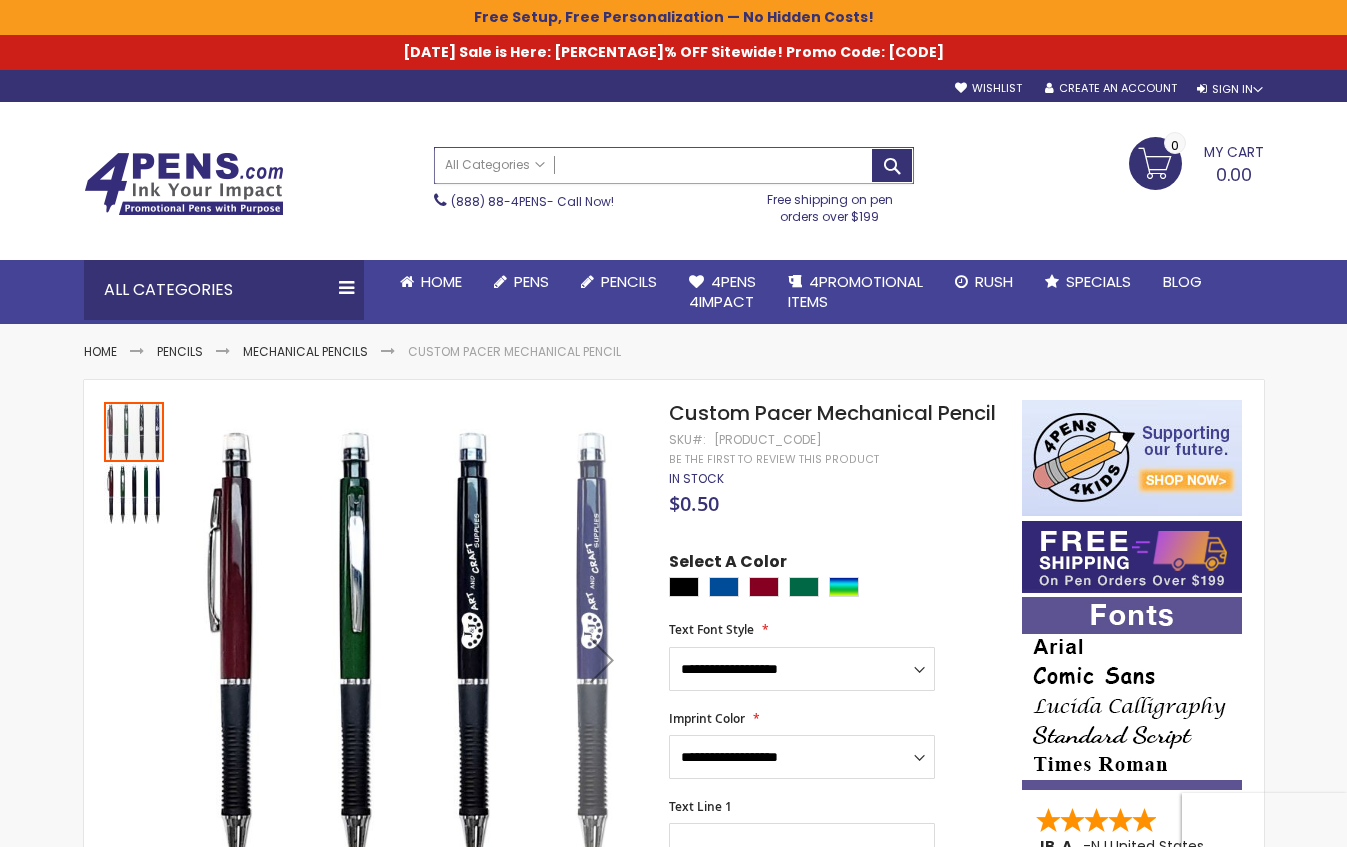 paste on "*********" 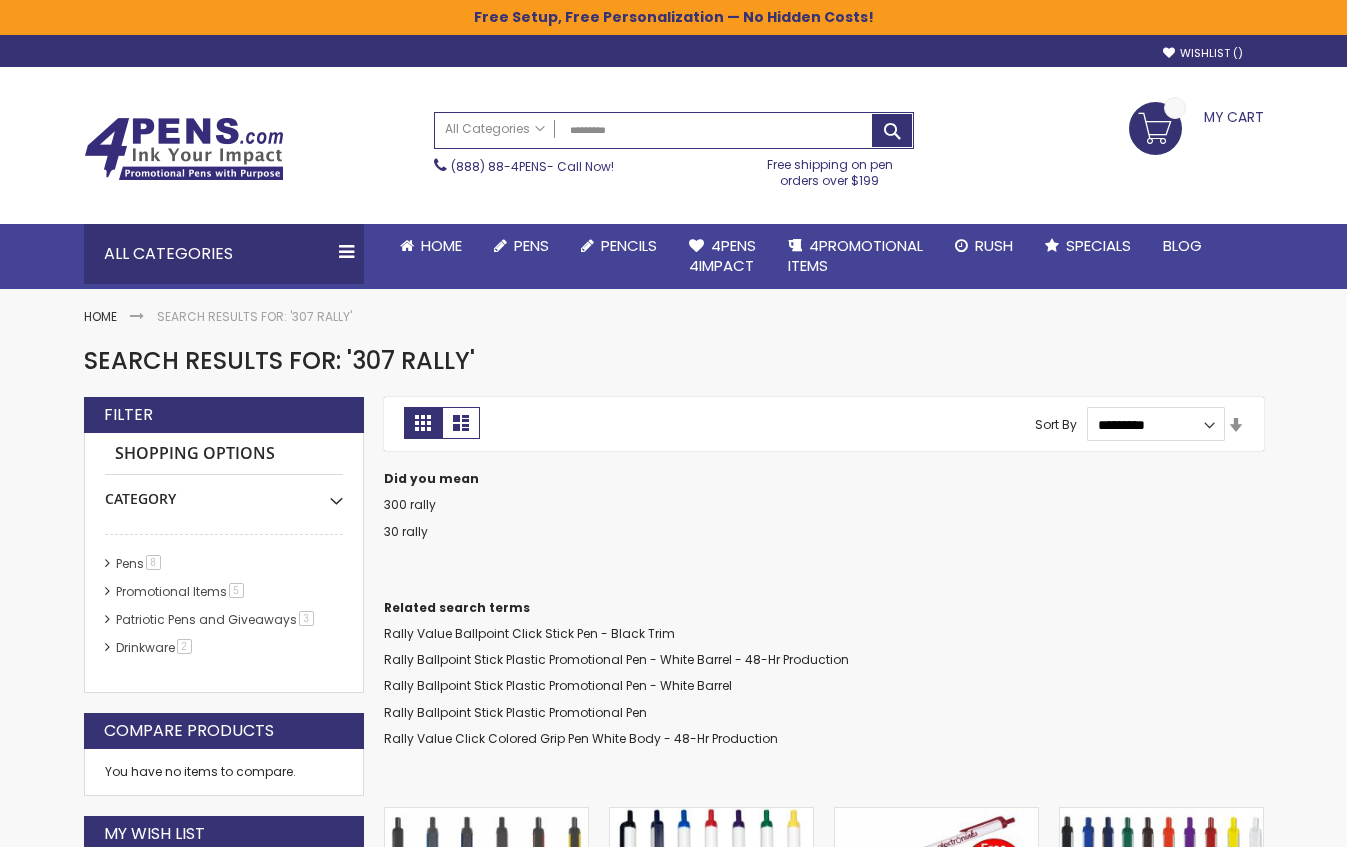 scroll, scrollTop: 0, scrollLeft: 0, axis: both 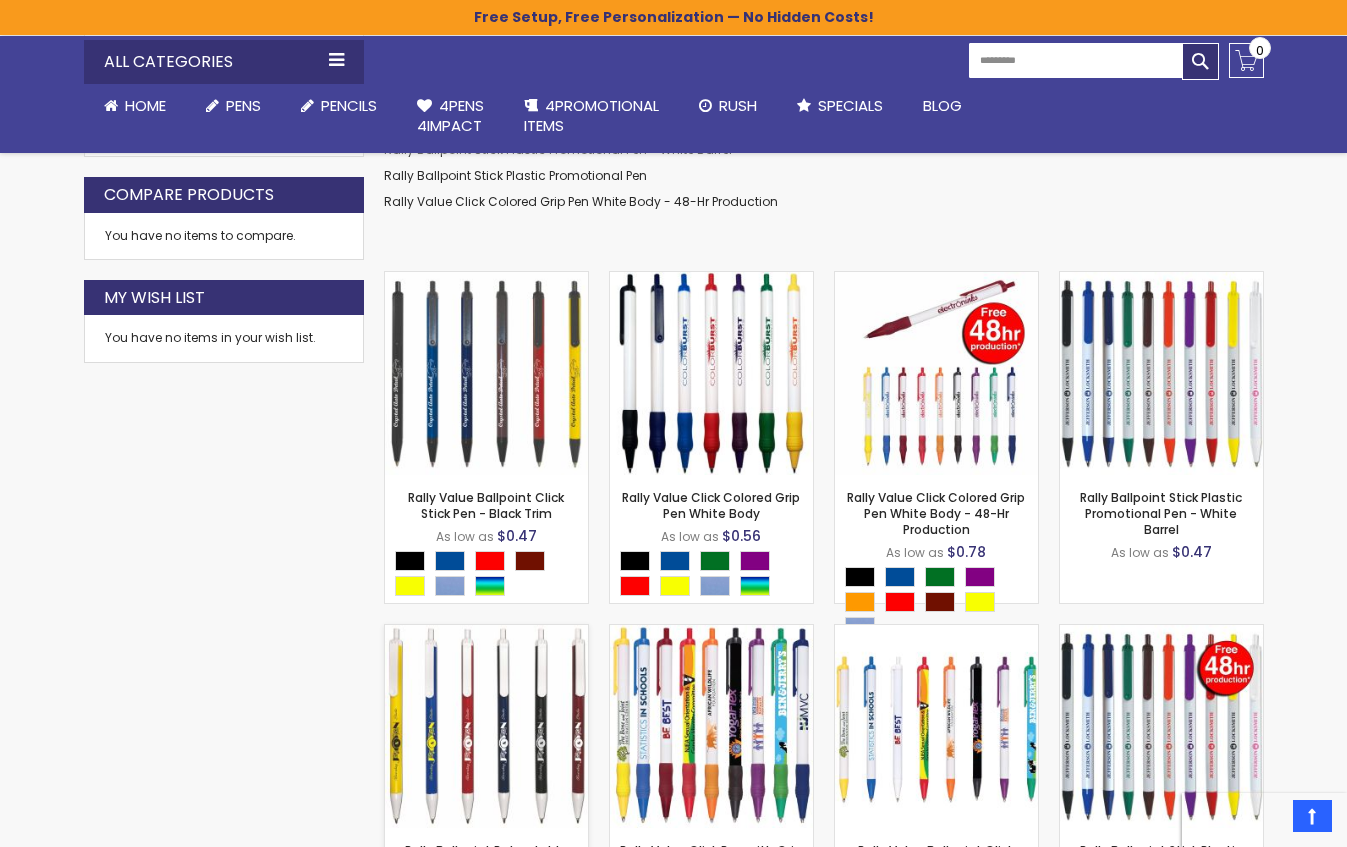 click at bounding box center (486, 726) 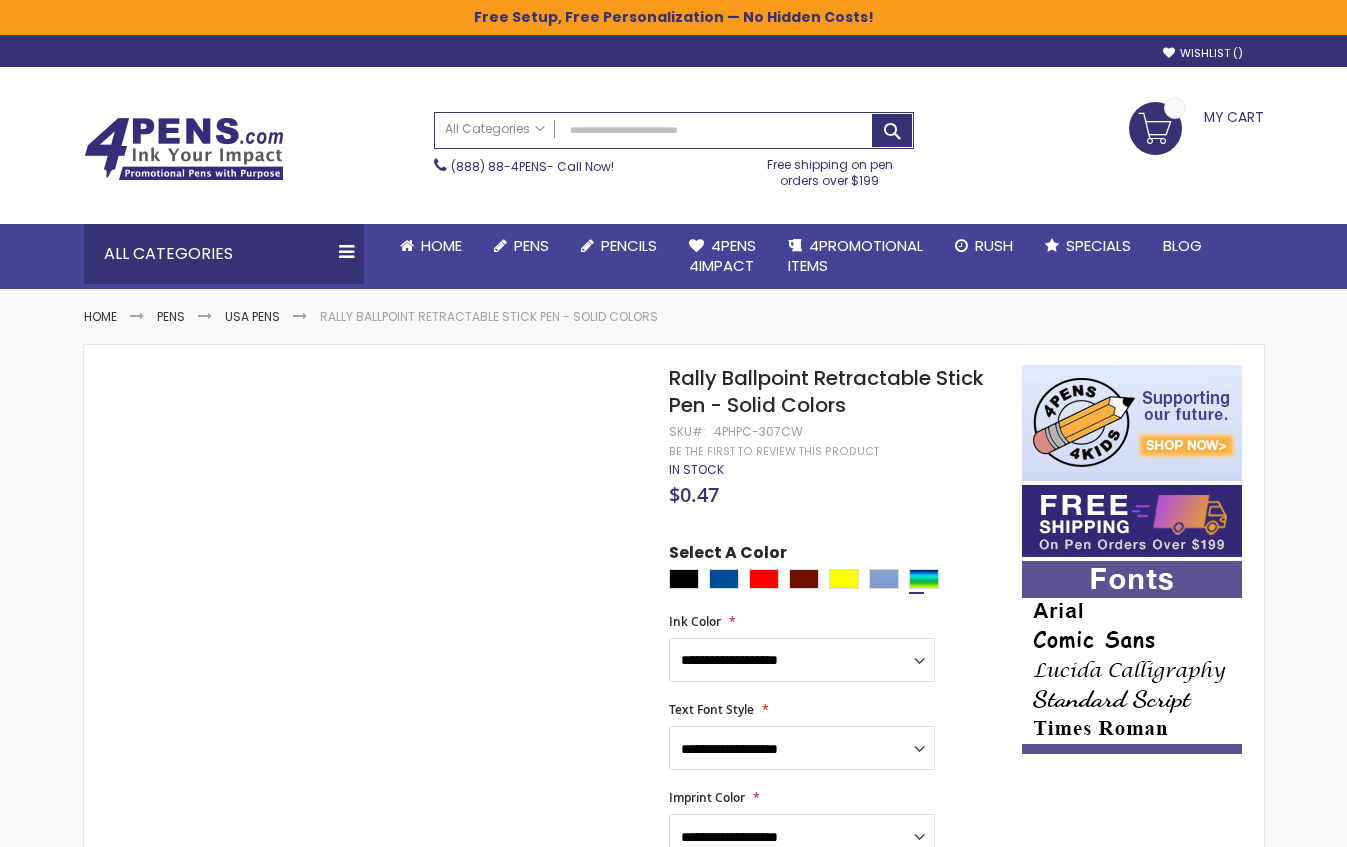 scroll, scrollTop: 0, scrollLeft: 0, axis: both 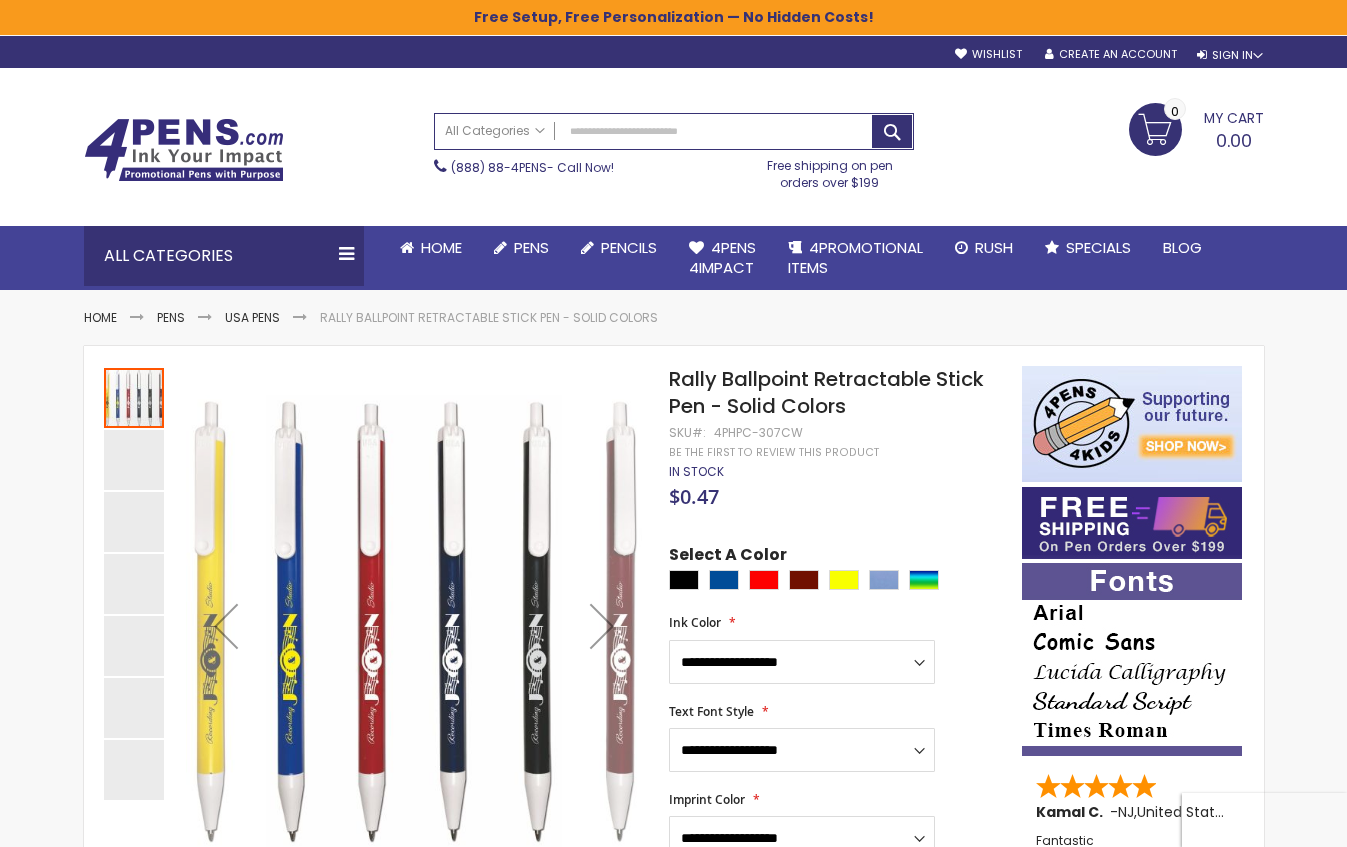 drag, startPoint x: 799, startPoint y: 430, endPoint x: 784, endPoint y: 429, distance: 15.033297 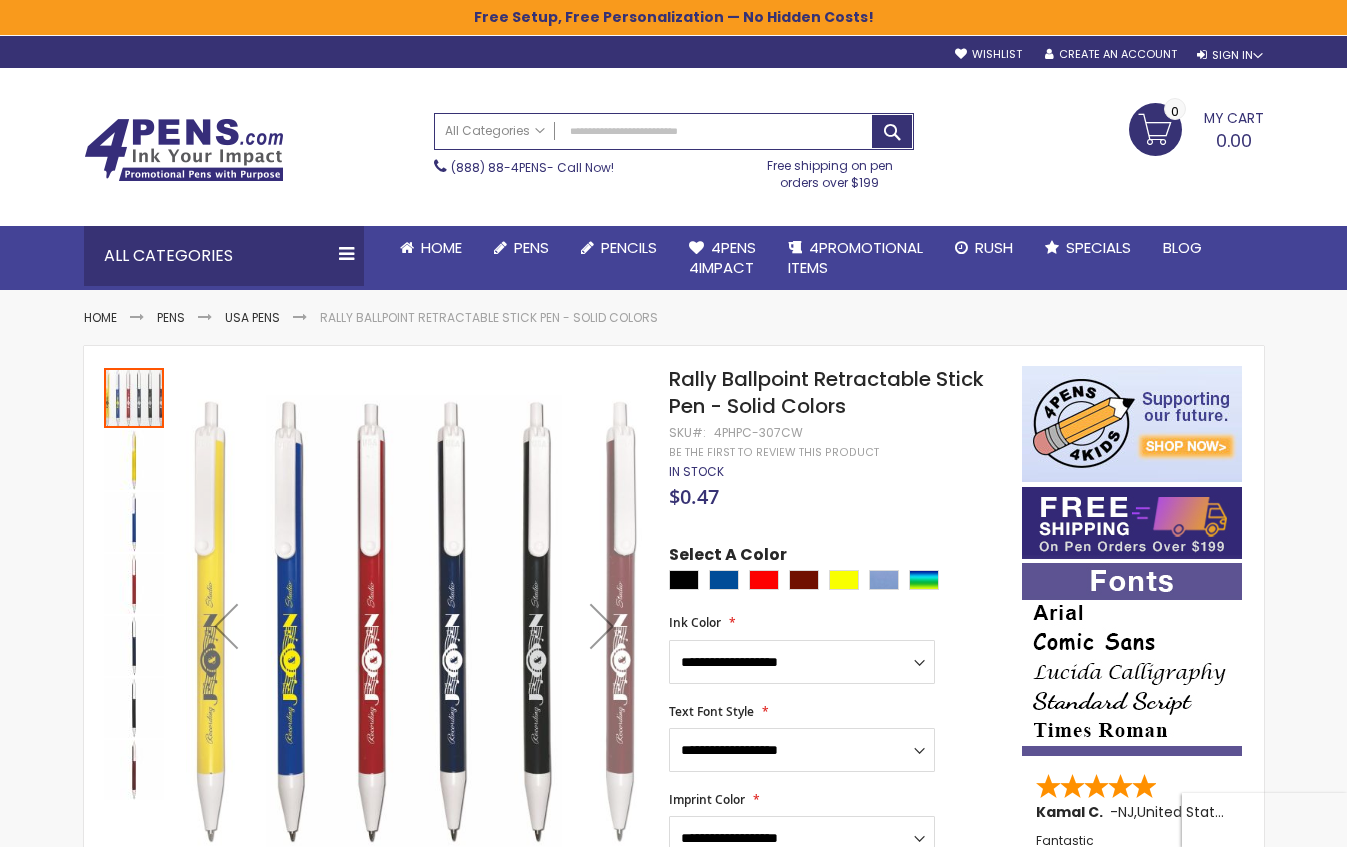click on "Rally Ballpoint Retractable Stick Pen - Solid Colors
SKU
4PHPC-307CW
Be the first to review this product" at bounding box center [835, 393] 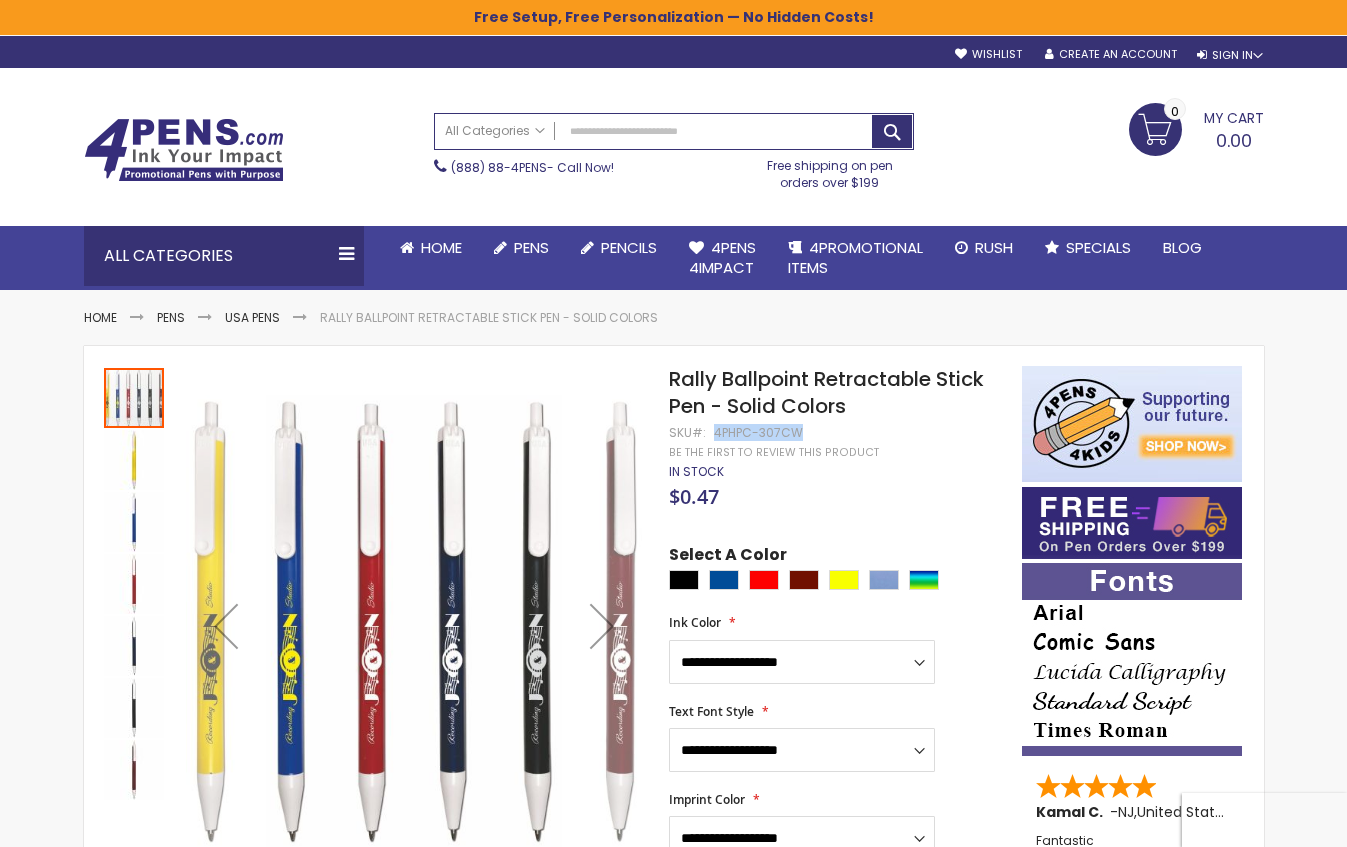drag, startPoint x: 799, startPoint y: 432, endPoint x: 715, endPoint y: 431, distance: 84.00595 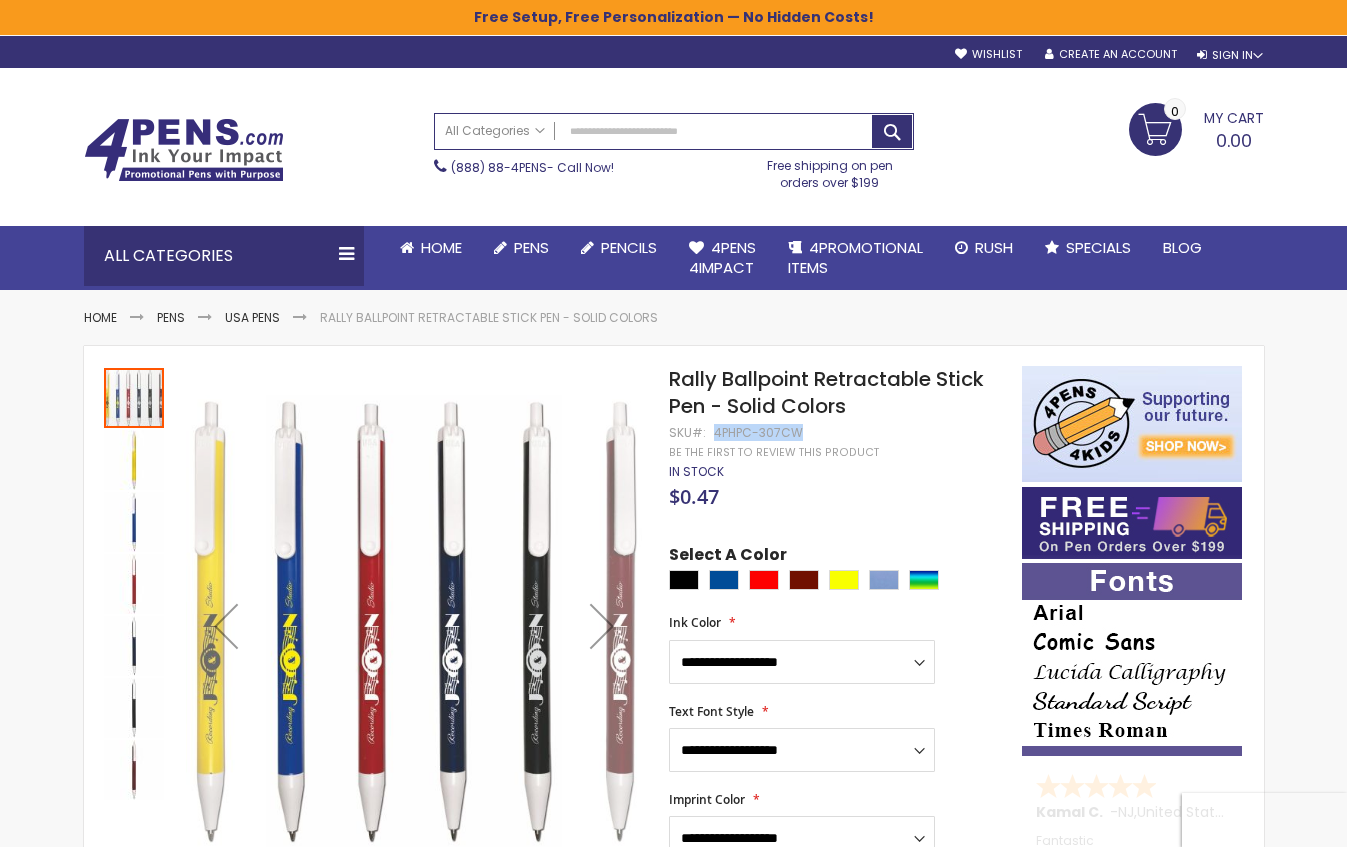 copy on "4PHPC-307CW" 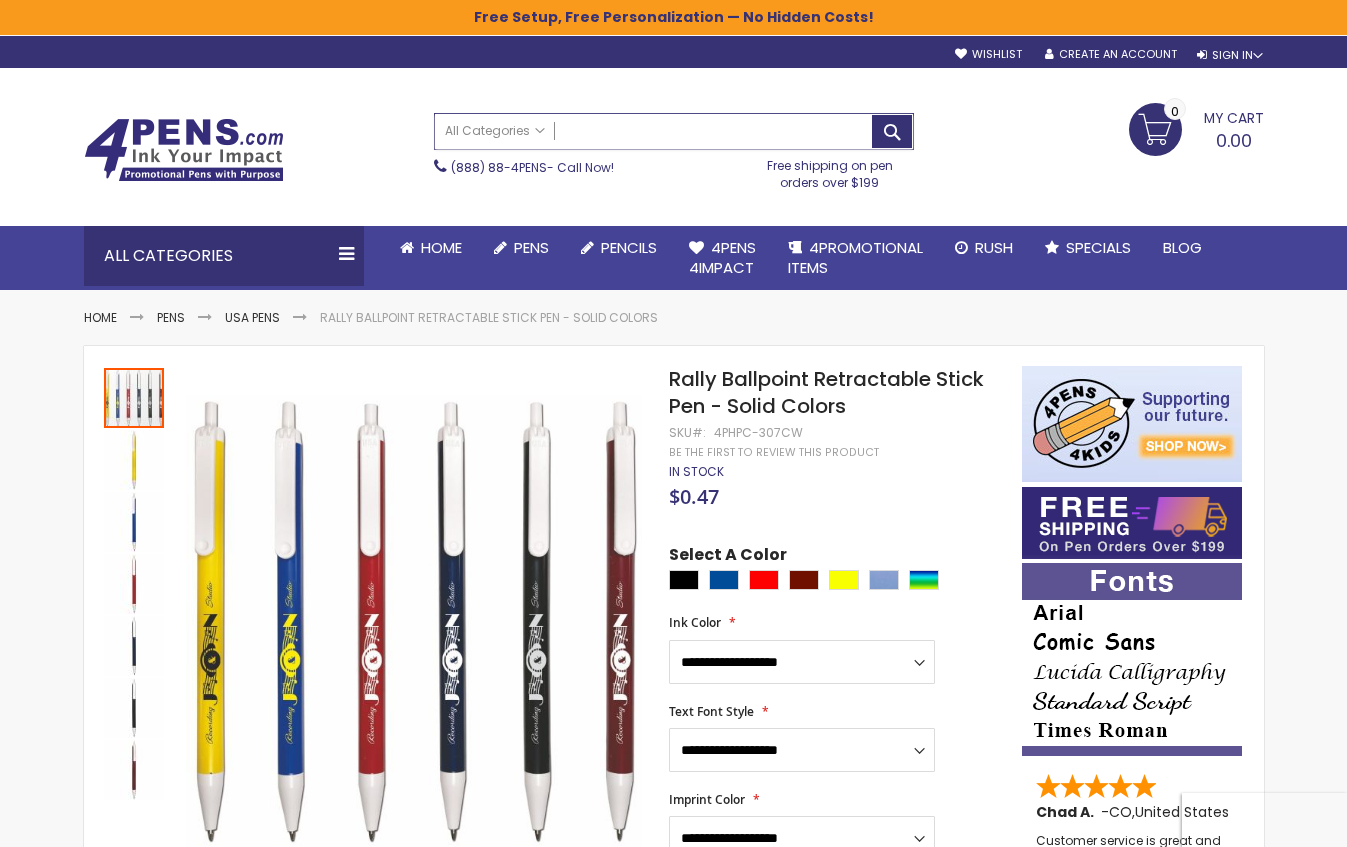 click on "Search" at bounding box center [674, 131] 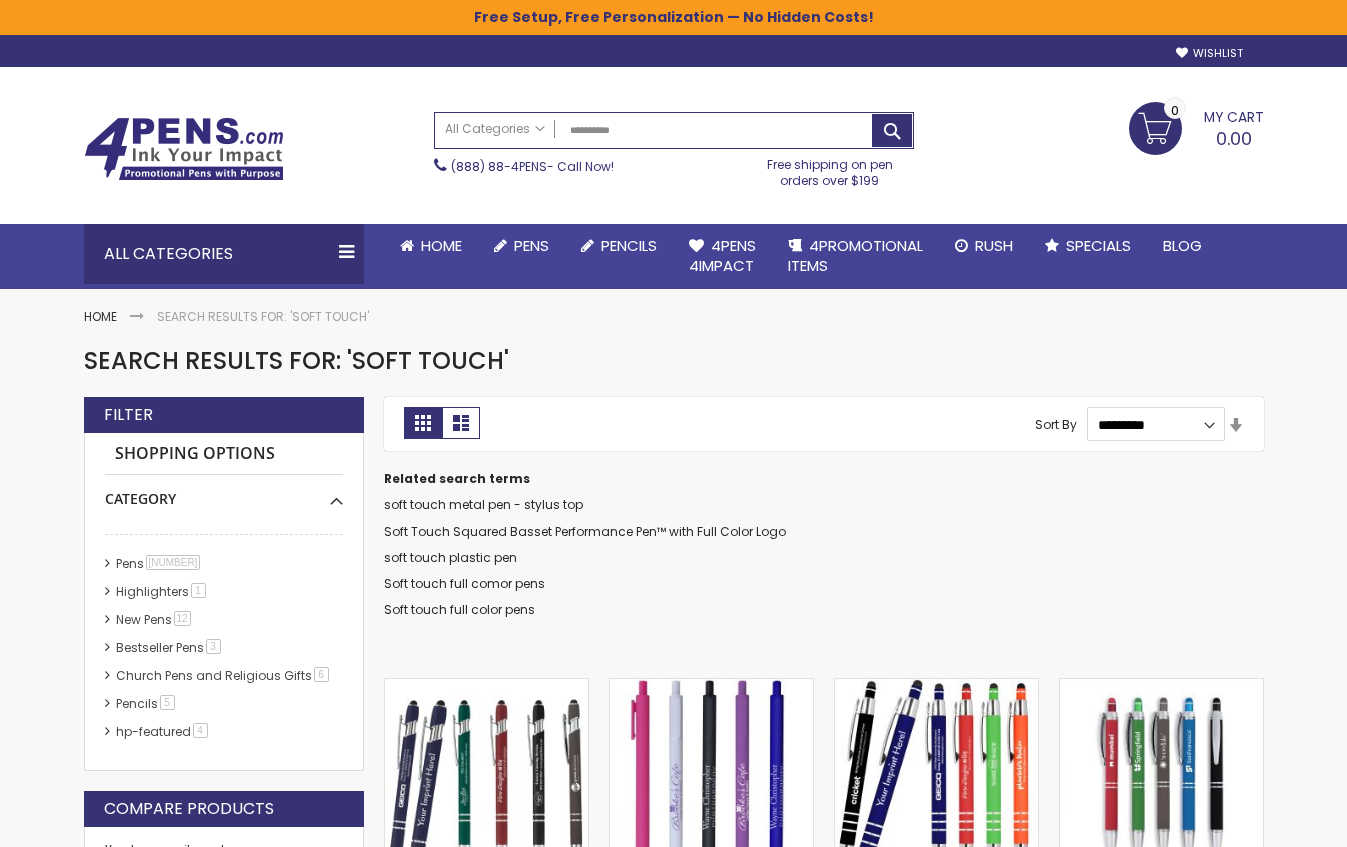 scroll, scrollTop: 0, scrollLeft: 0, axis: both 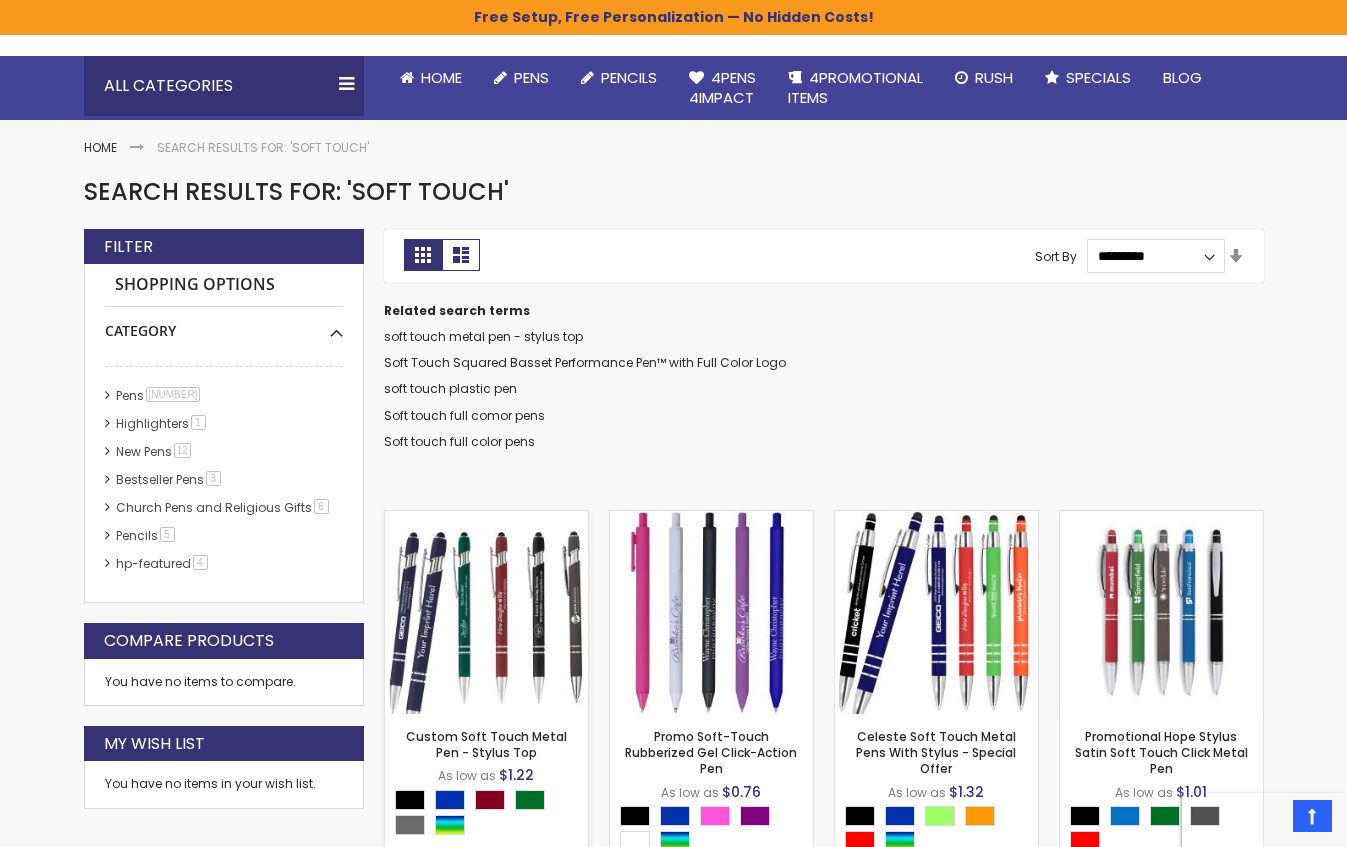 click at bounding box center [486, 612] 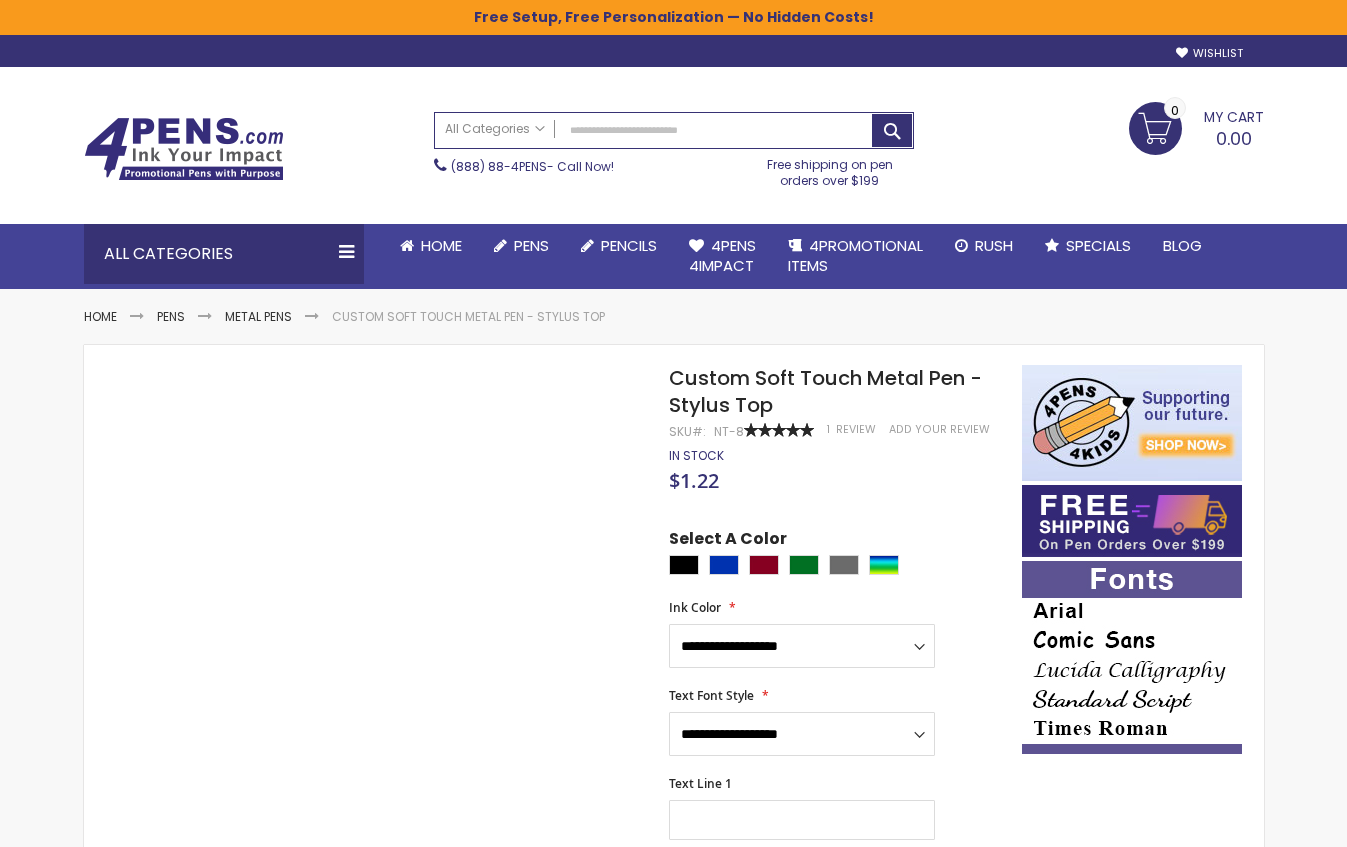 scroll, scrollTop: 0, scrollLeft: 0, axis: both 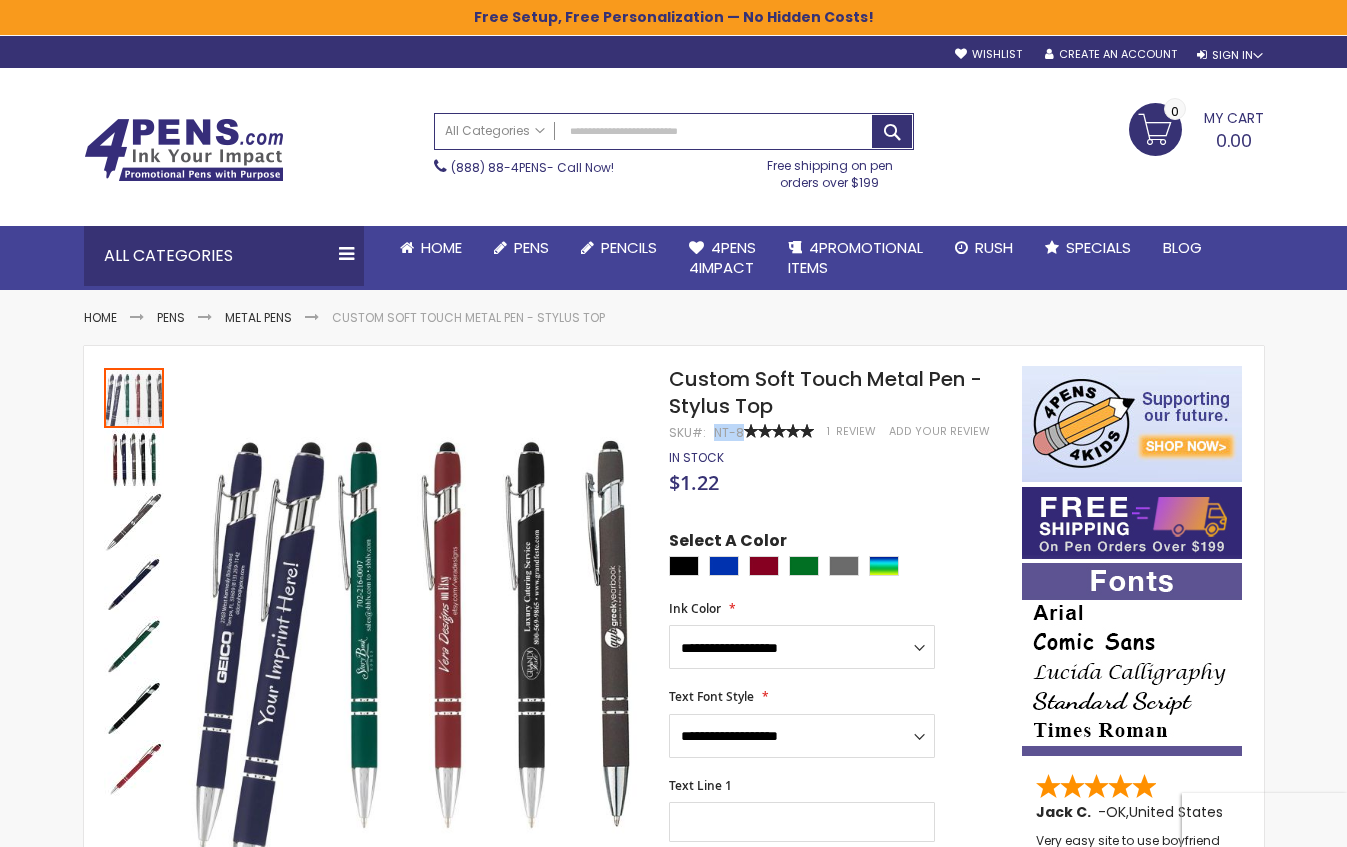 drag, startPoint x: 740, startPoint y: 431, endPoint x: 716, endPoint y: 430, distance: 24.020824 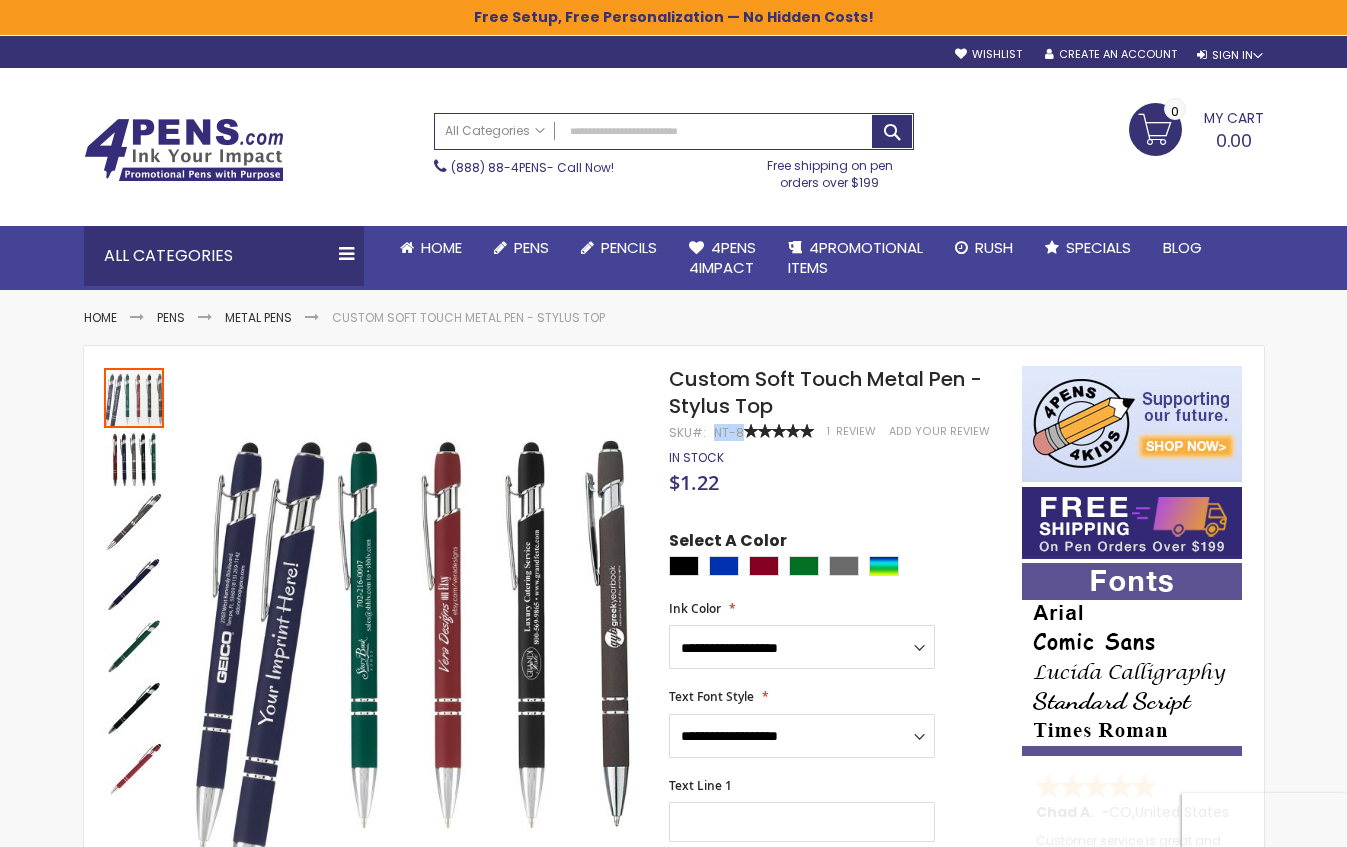 copy on "NT-8" 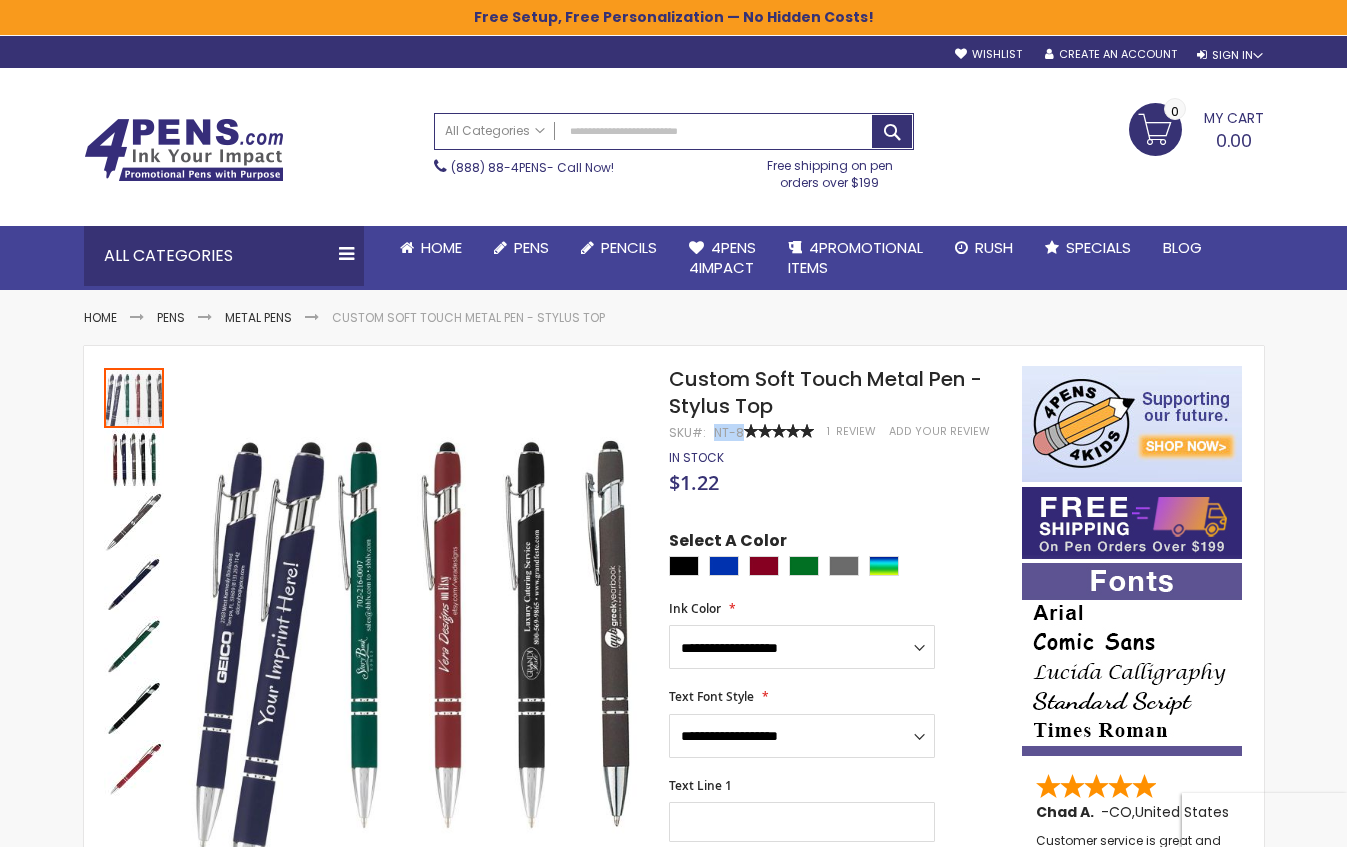 scroll, scrollTop: 1, scrollLeft: 0, axis: vertical 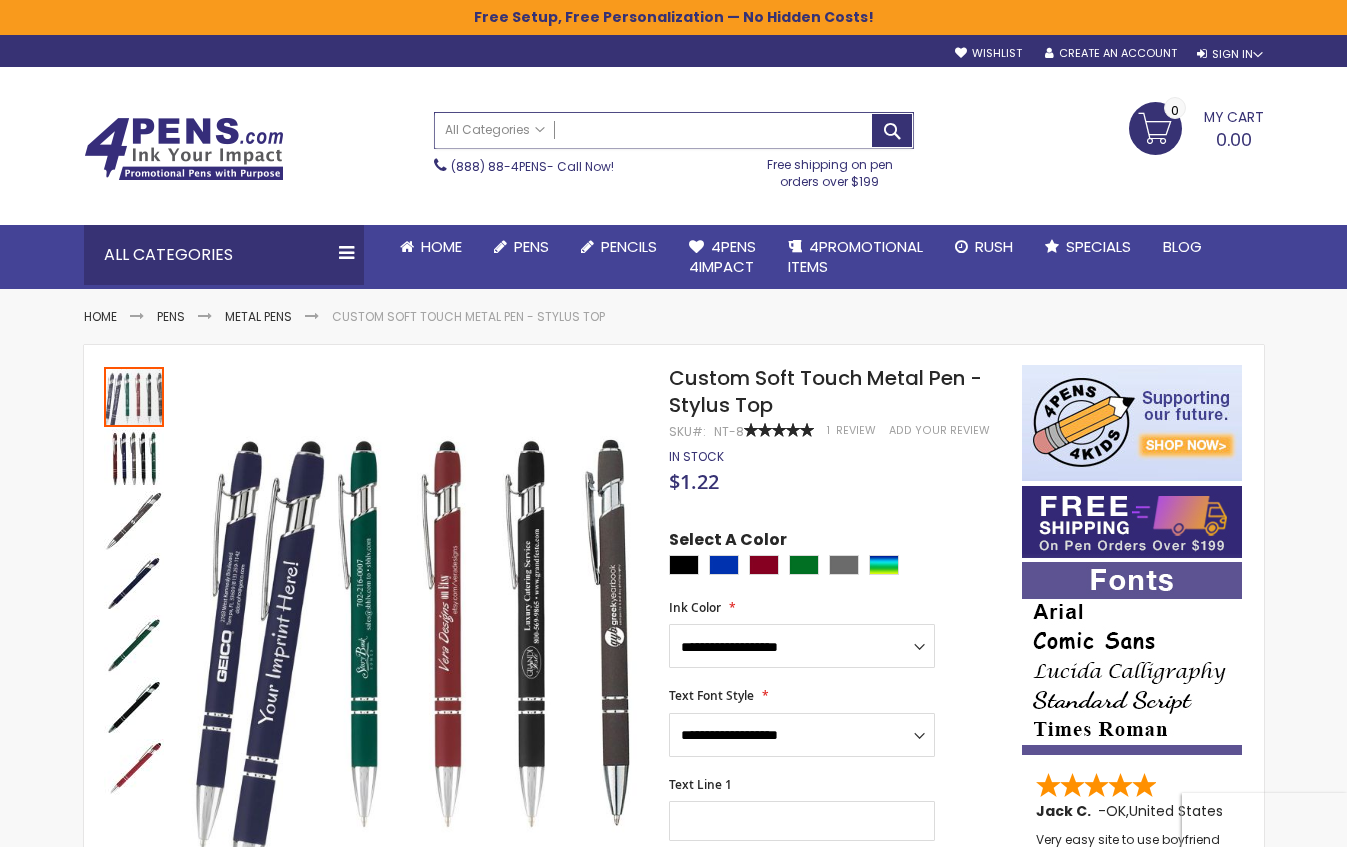 click on "Search" at bounding box center (674, 130) 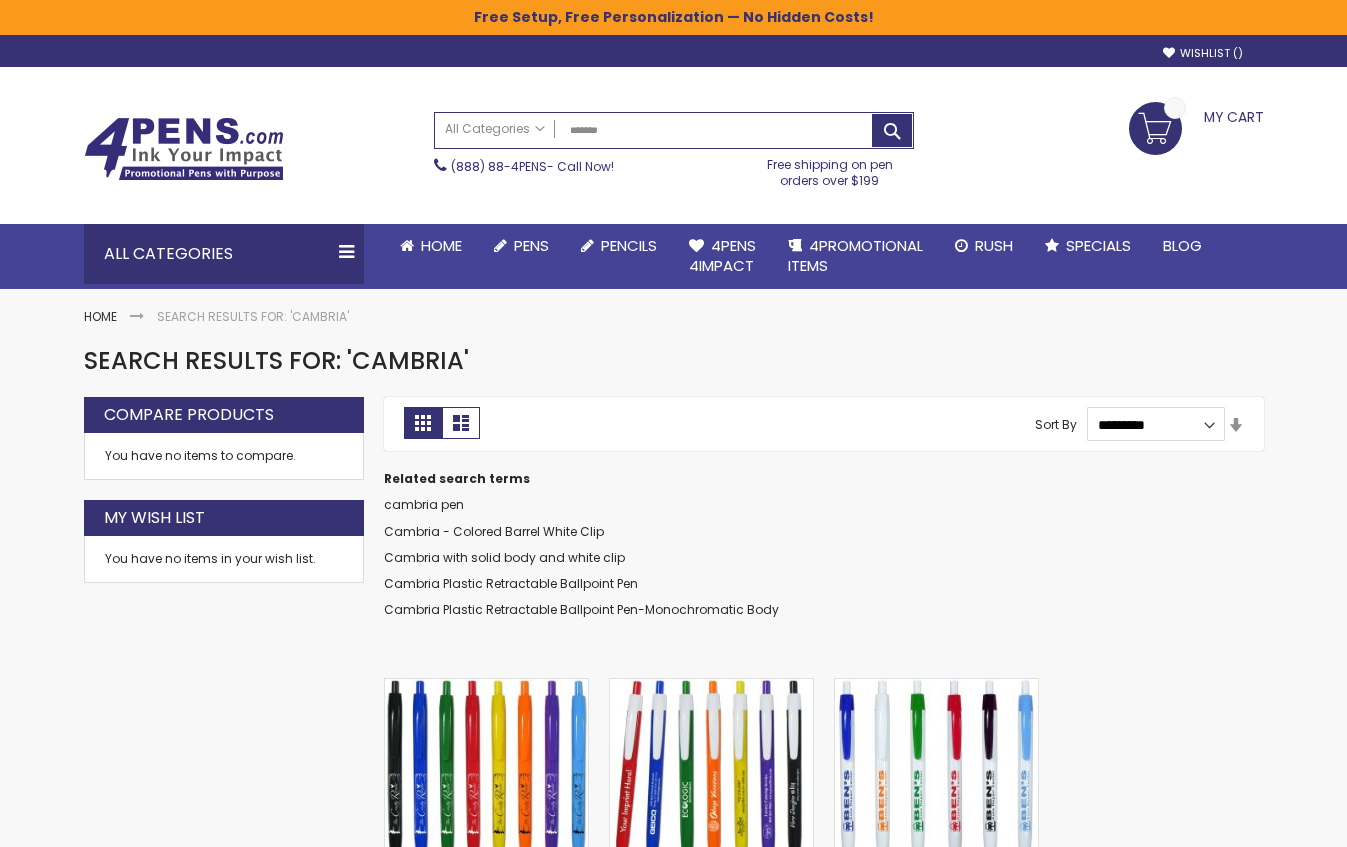 scroll, scrollTop: 0, scrollLeft: 0, axis: both 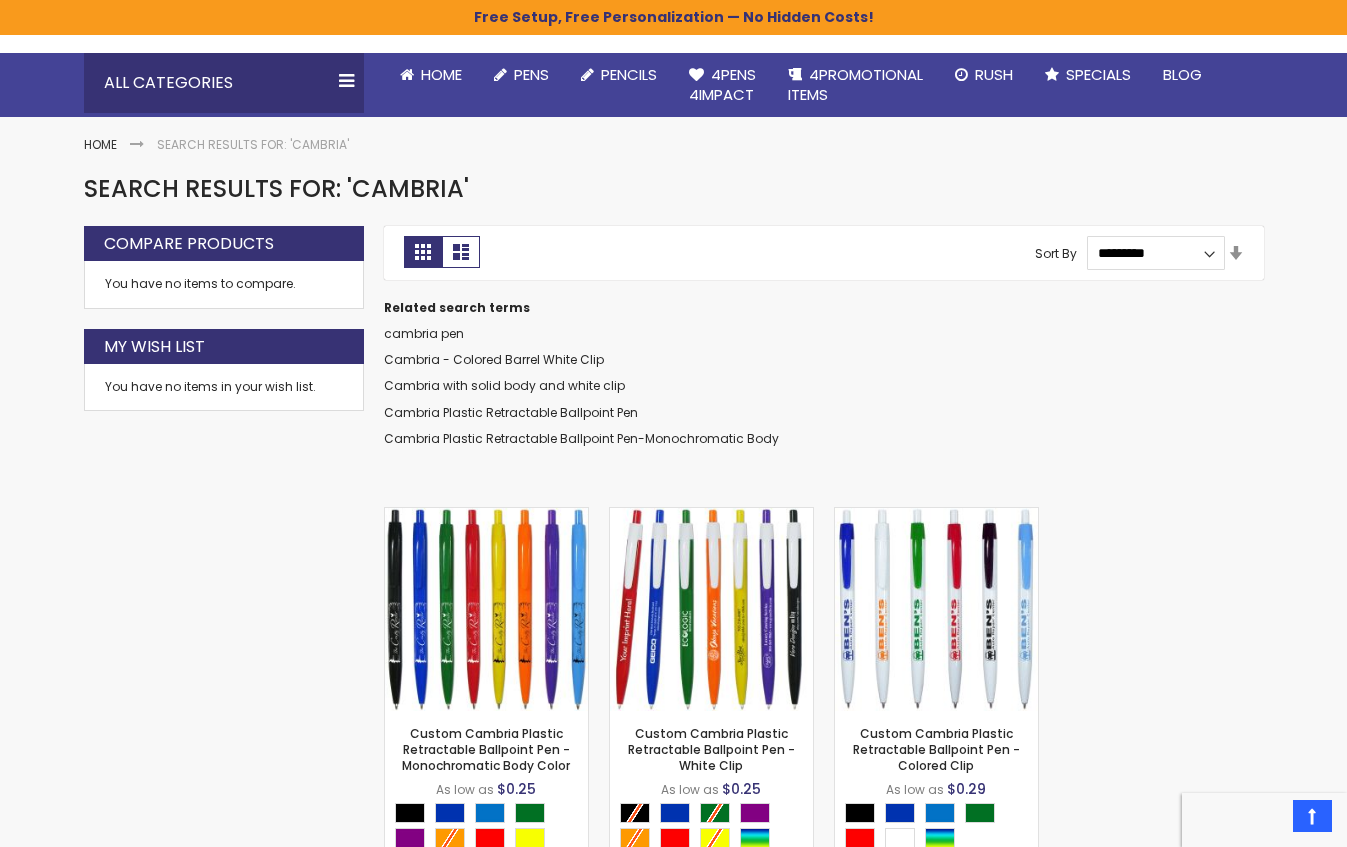 drag, startPoint x: 917, startPoint y: 533, endPoint x: 104, endPoint y: 378, distance: 827.6436 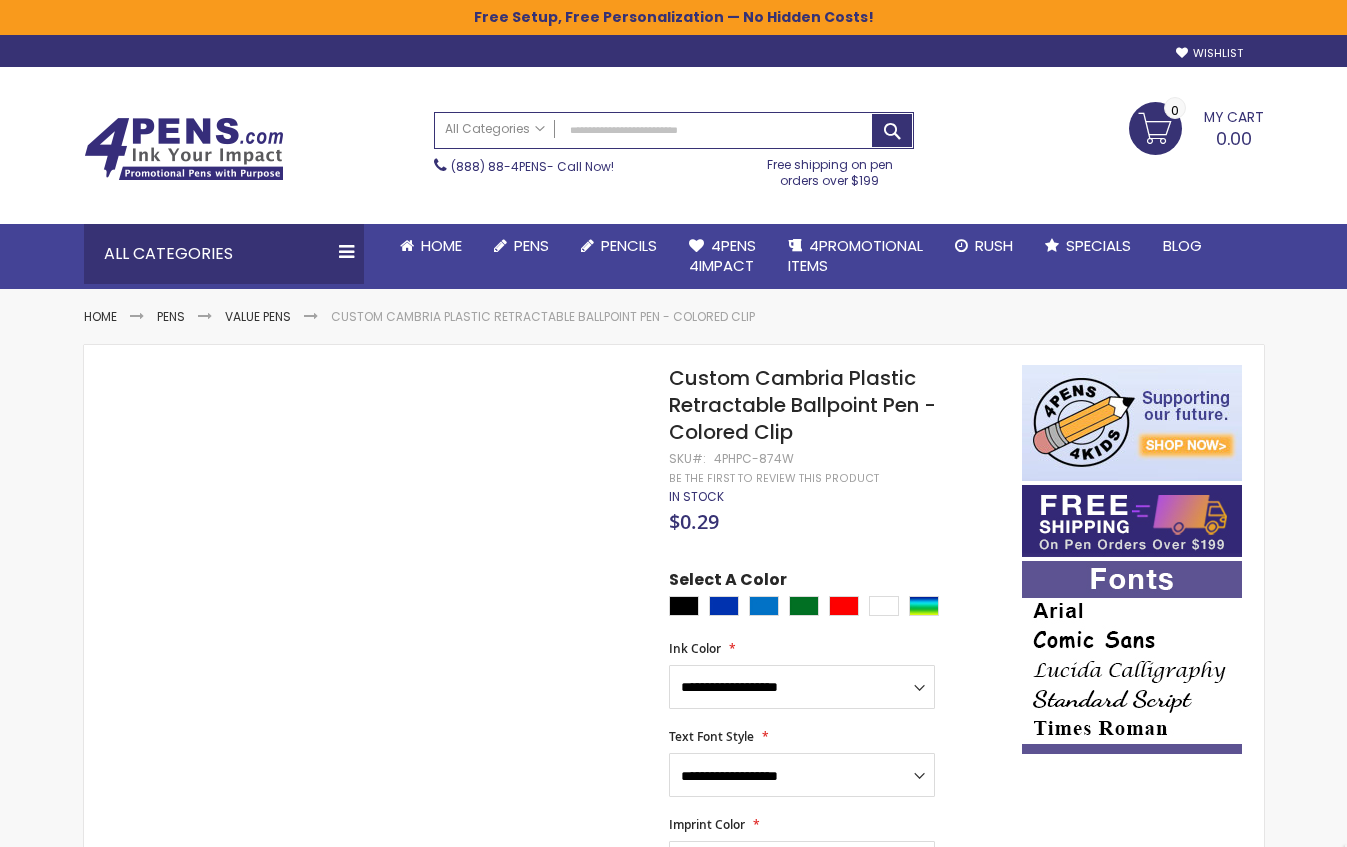 scroll, scrollTop: 0, scrollLeft: 0, axis: both 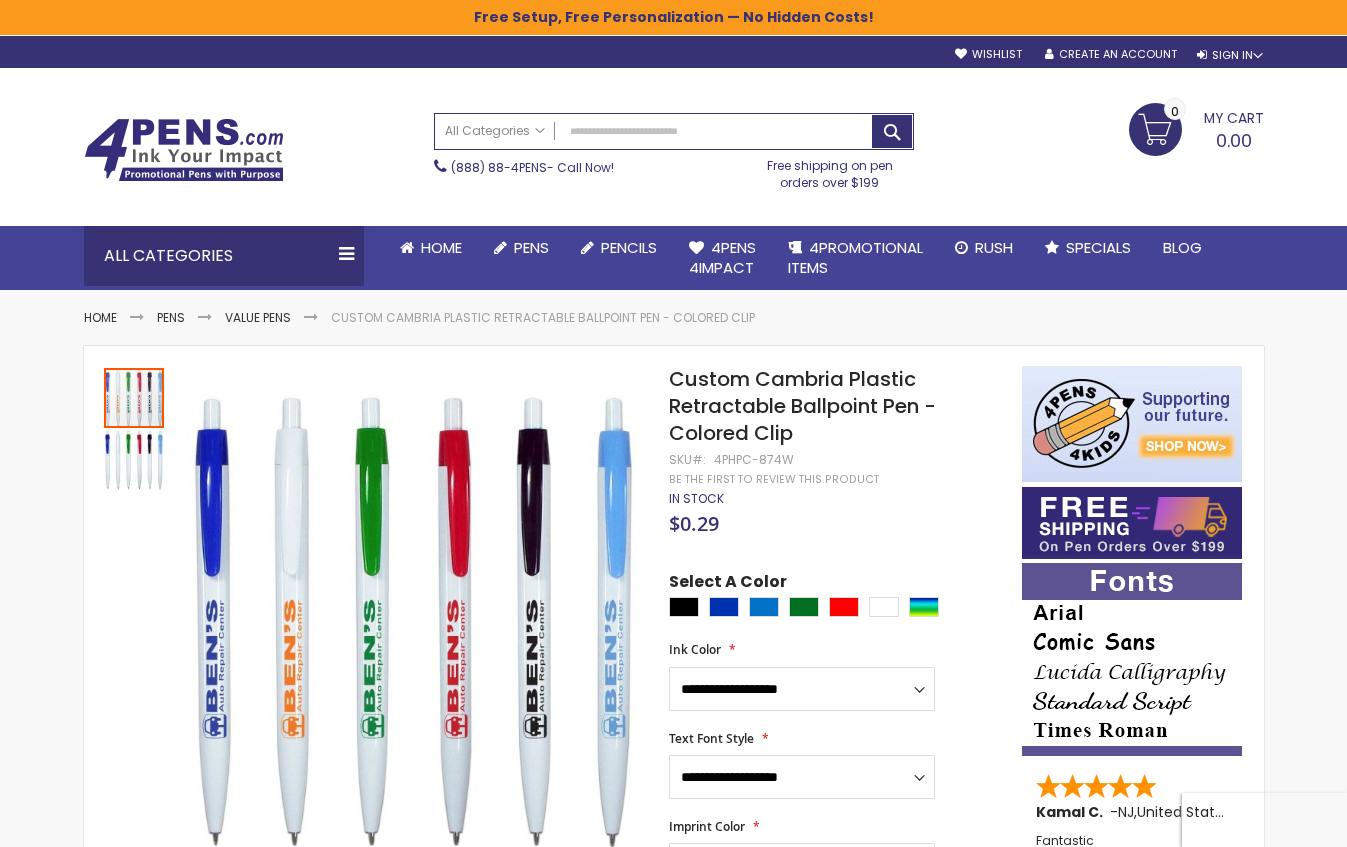 click on "Be the first to review this product" at bounding box center (774, 479) 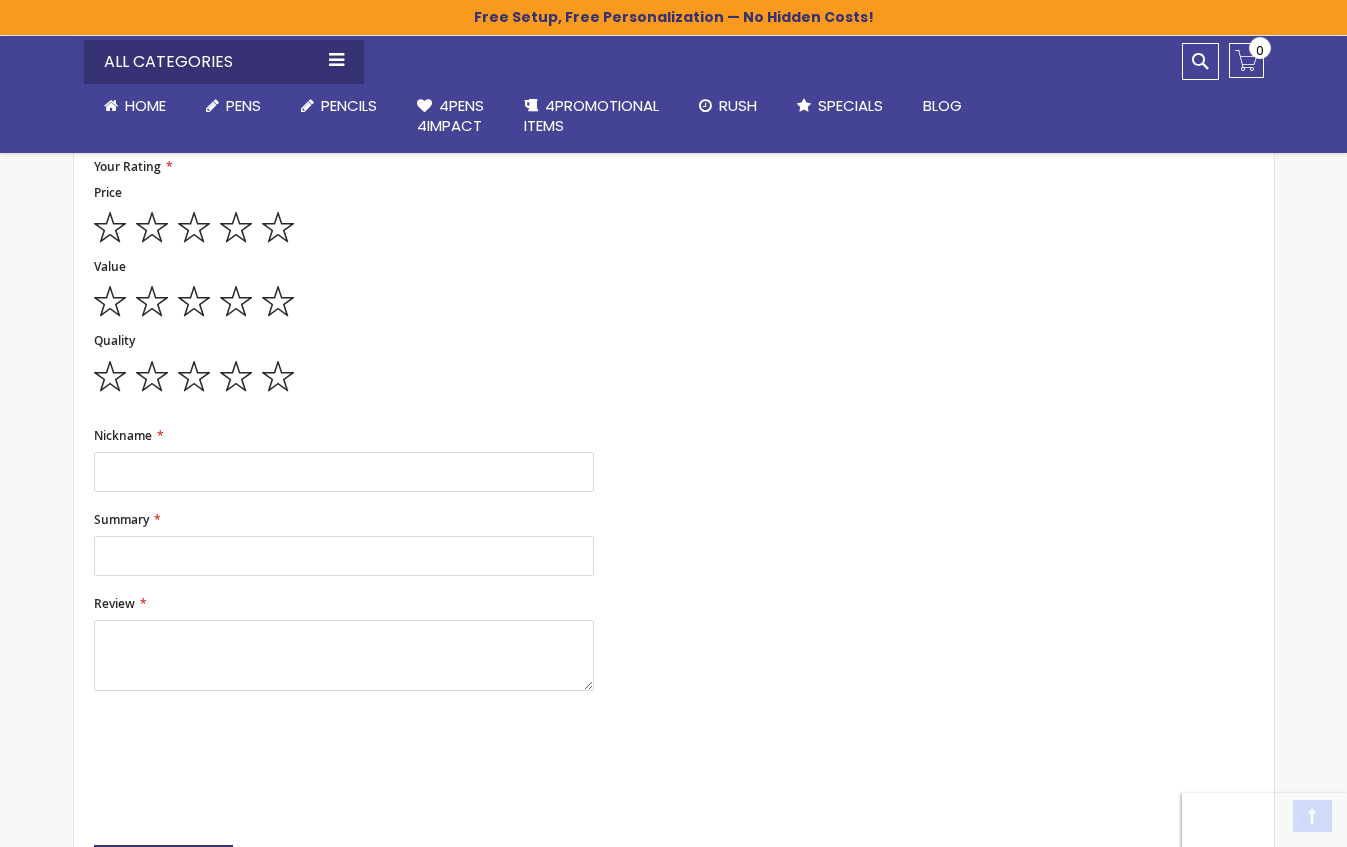 scroll, scrollTop: 2223, scrollLeft: 0, axis: vertical 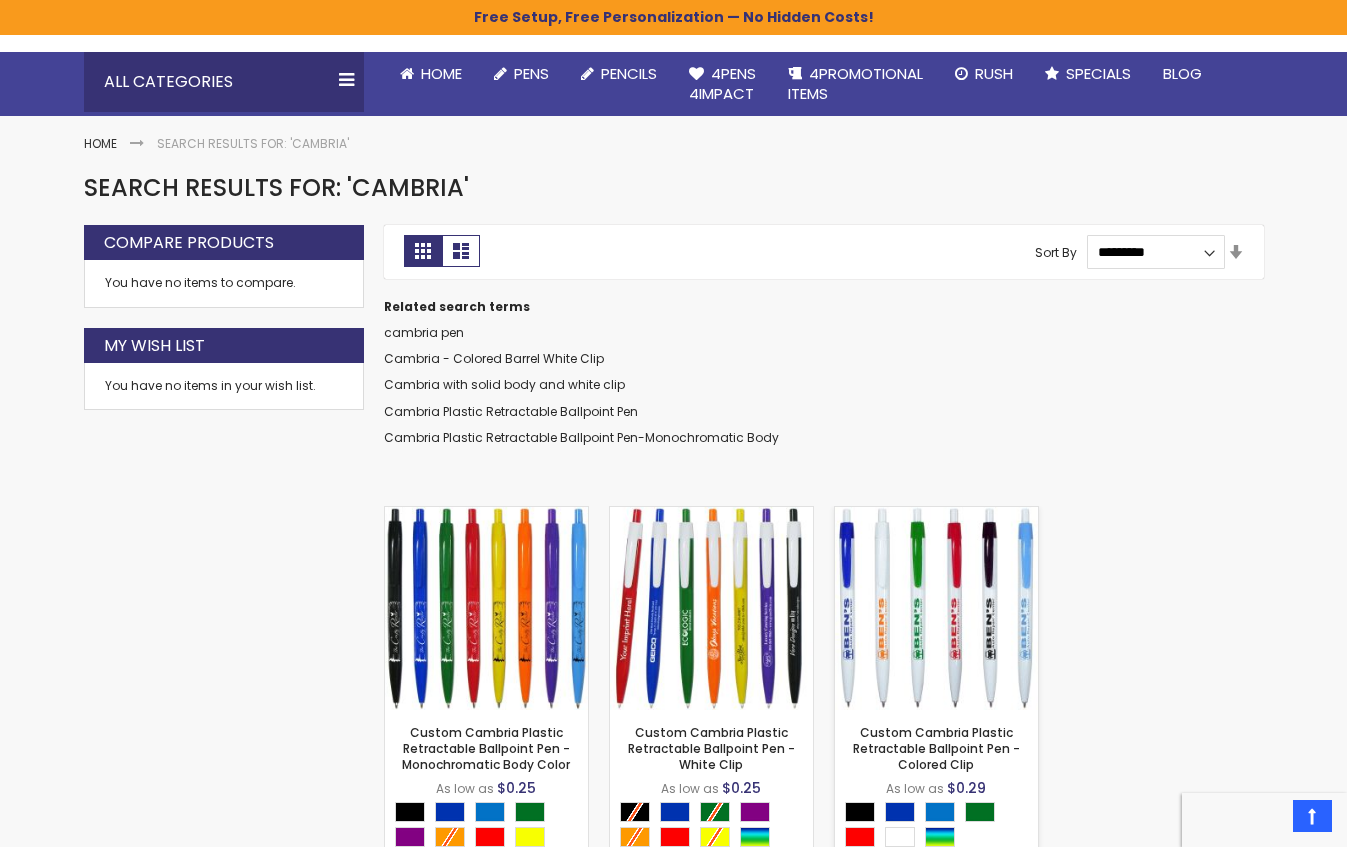 drag, startPoint x: 958, startPoint y: 591, endPoint x: 994, endPoint y: 591, distance: 36 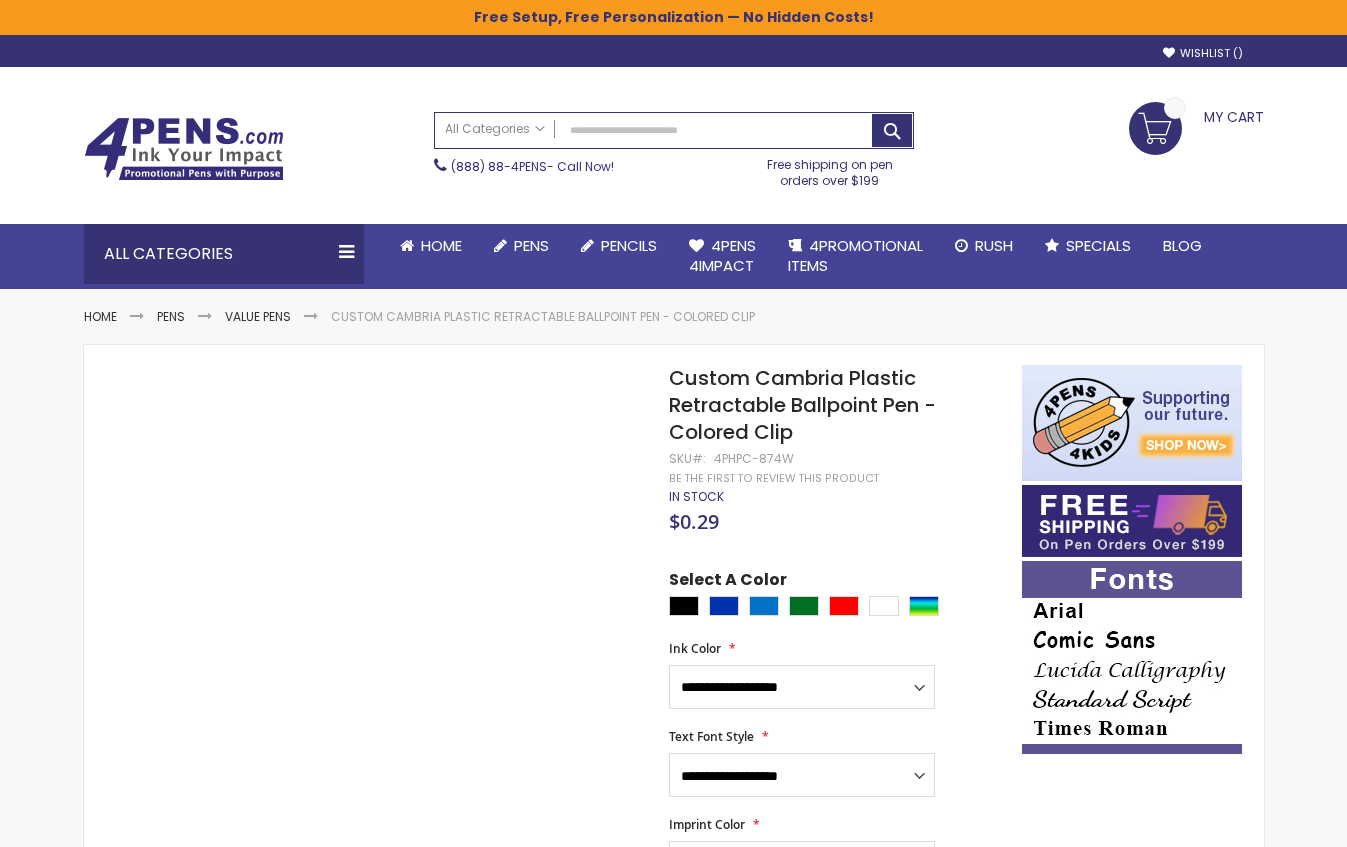 scroll, scrollTop: 0, scrollLeft: 0, axis: both 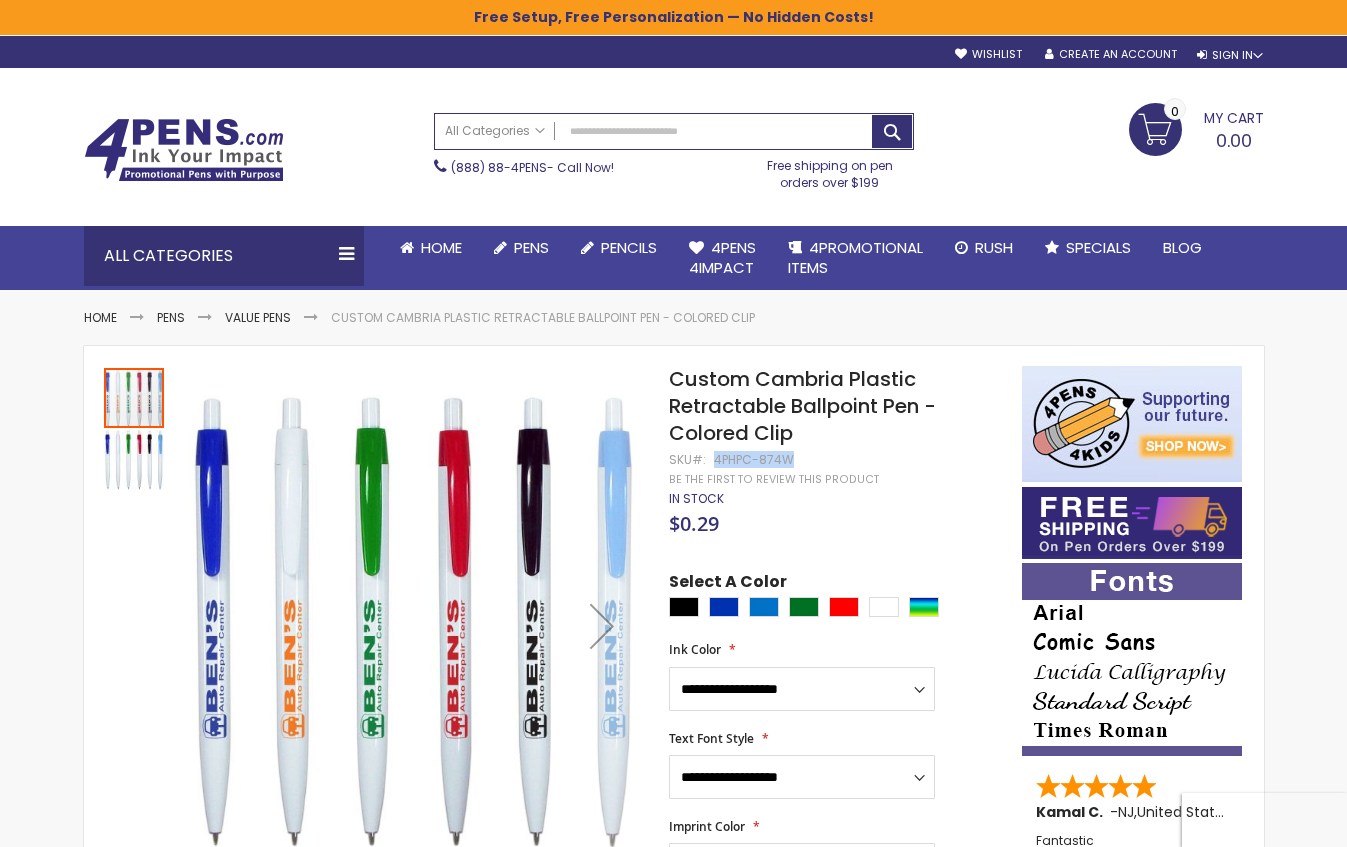 drag, startPoint x: 714, startPoint y: 460, endPoint x: 787, endPoint y: 457, distance: 73.061615 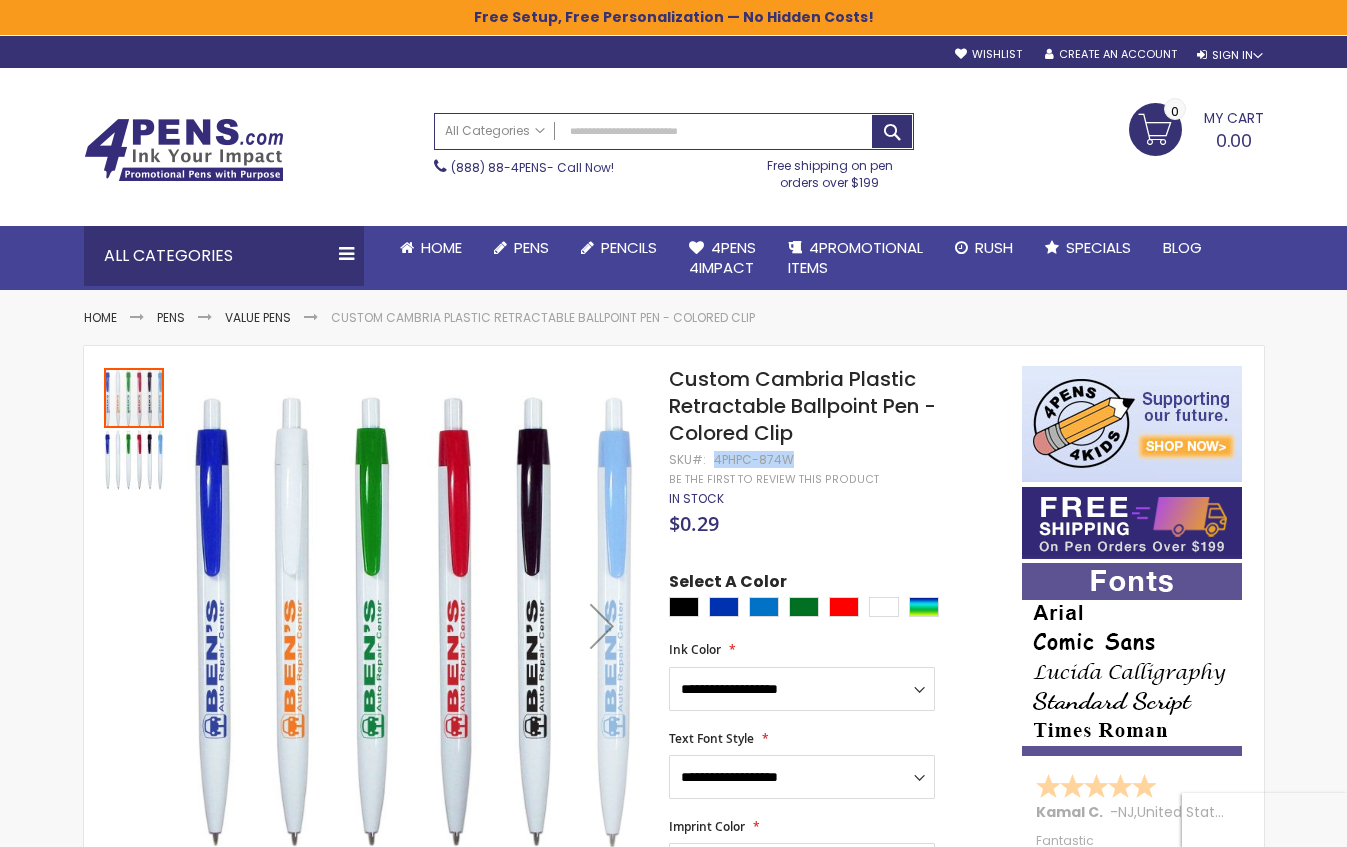 copy on "4PHPC-874W" 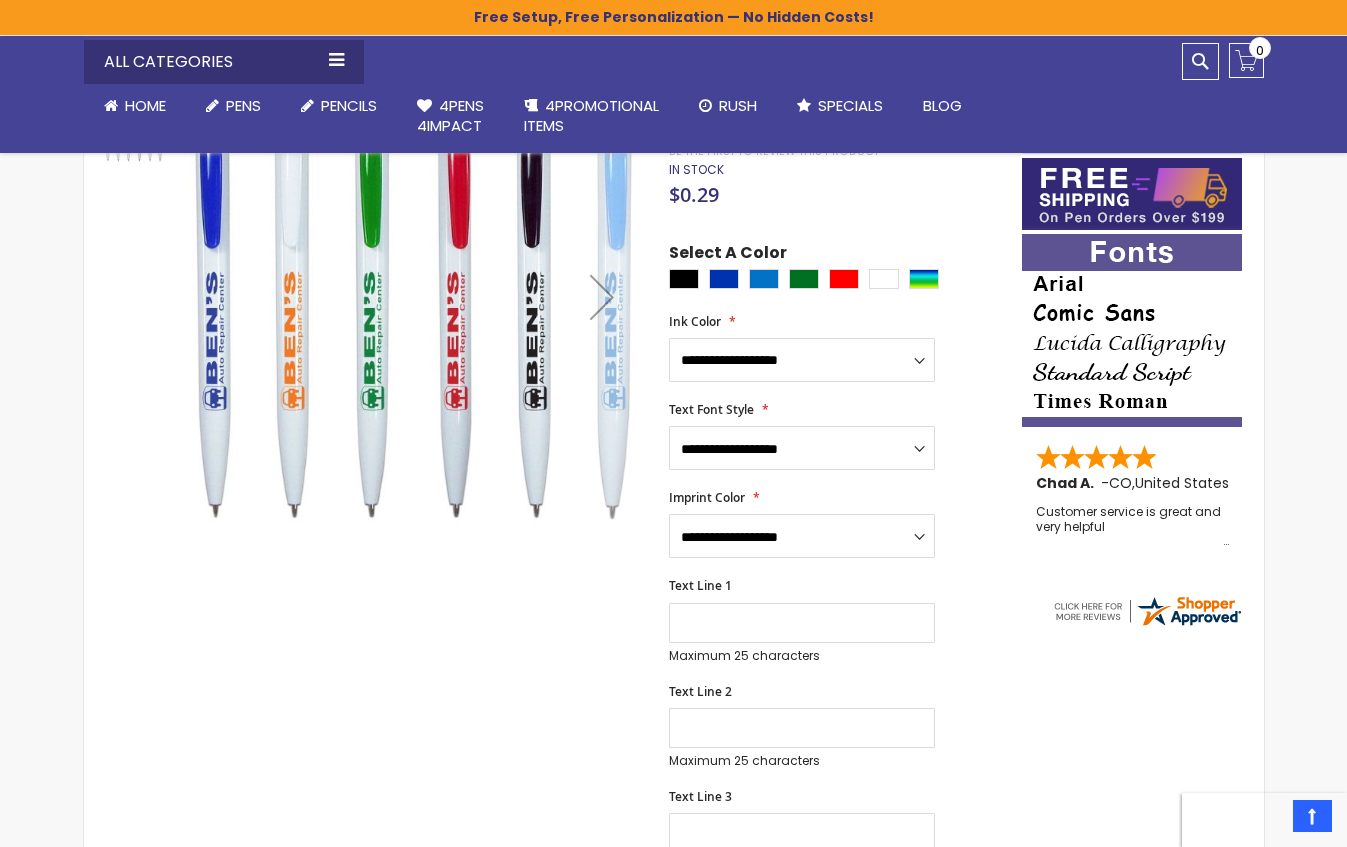 scroll, scrollTop: 0, scrollLeft: 0, axis: both 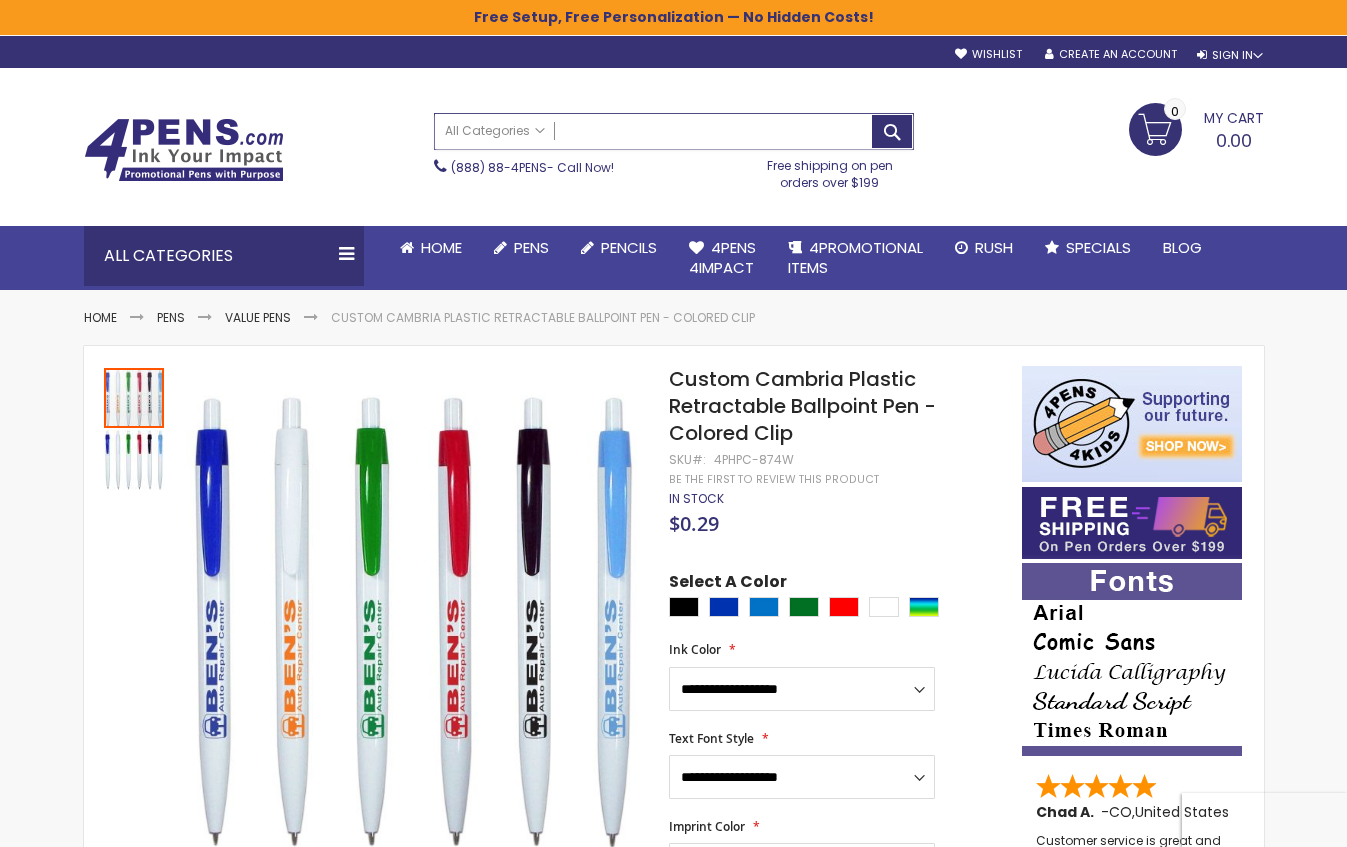 click on "Search" at bounding box center (674, 131) 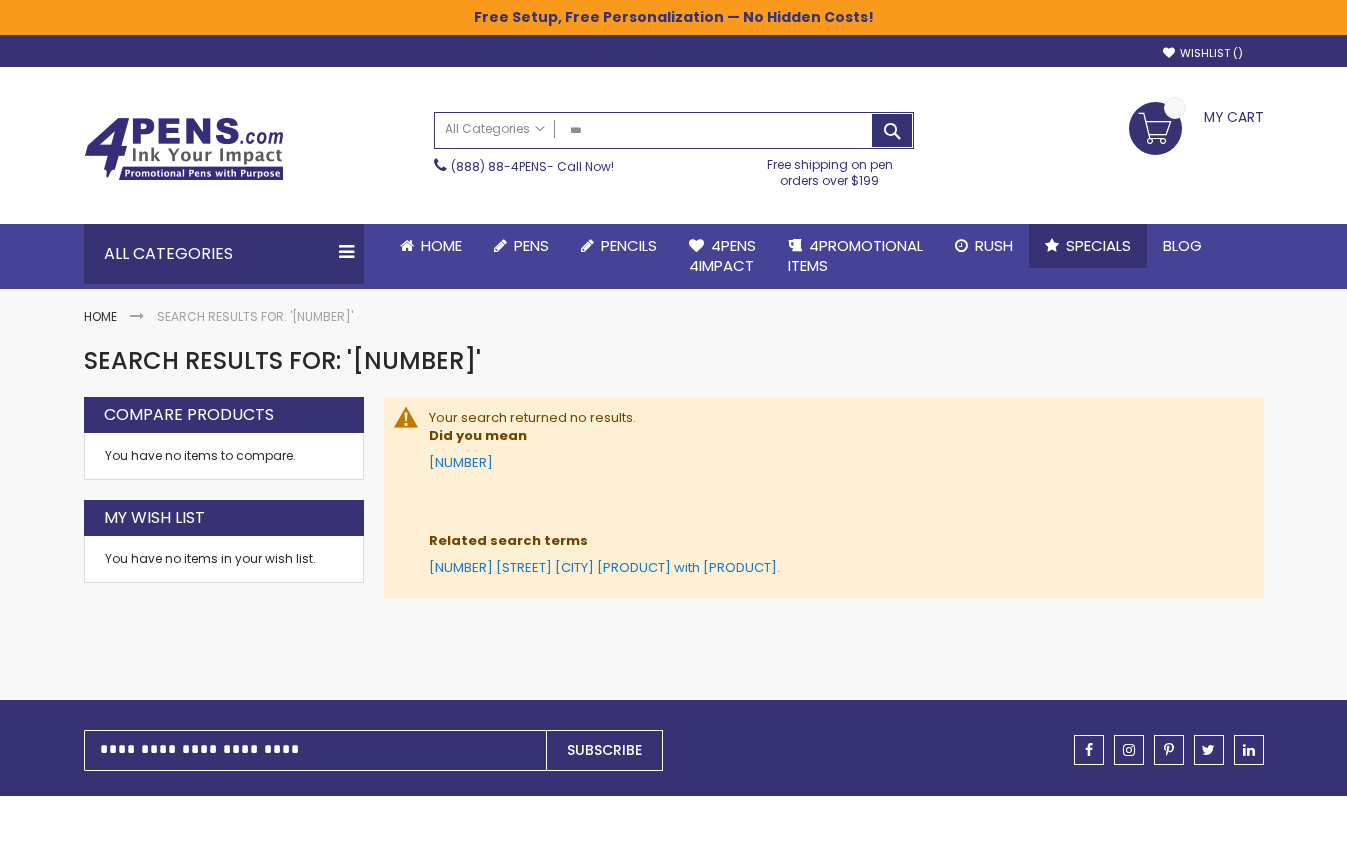 scroll, scrollTop: 0, scrollLeft: 0, axis: both 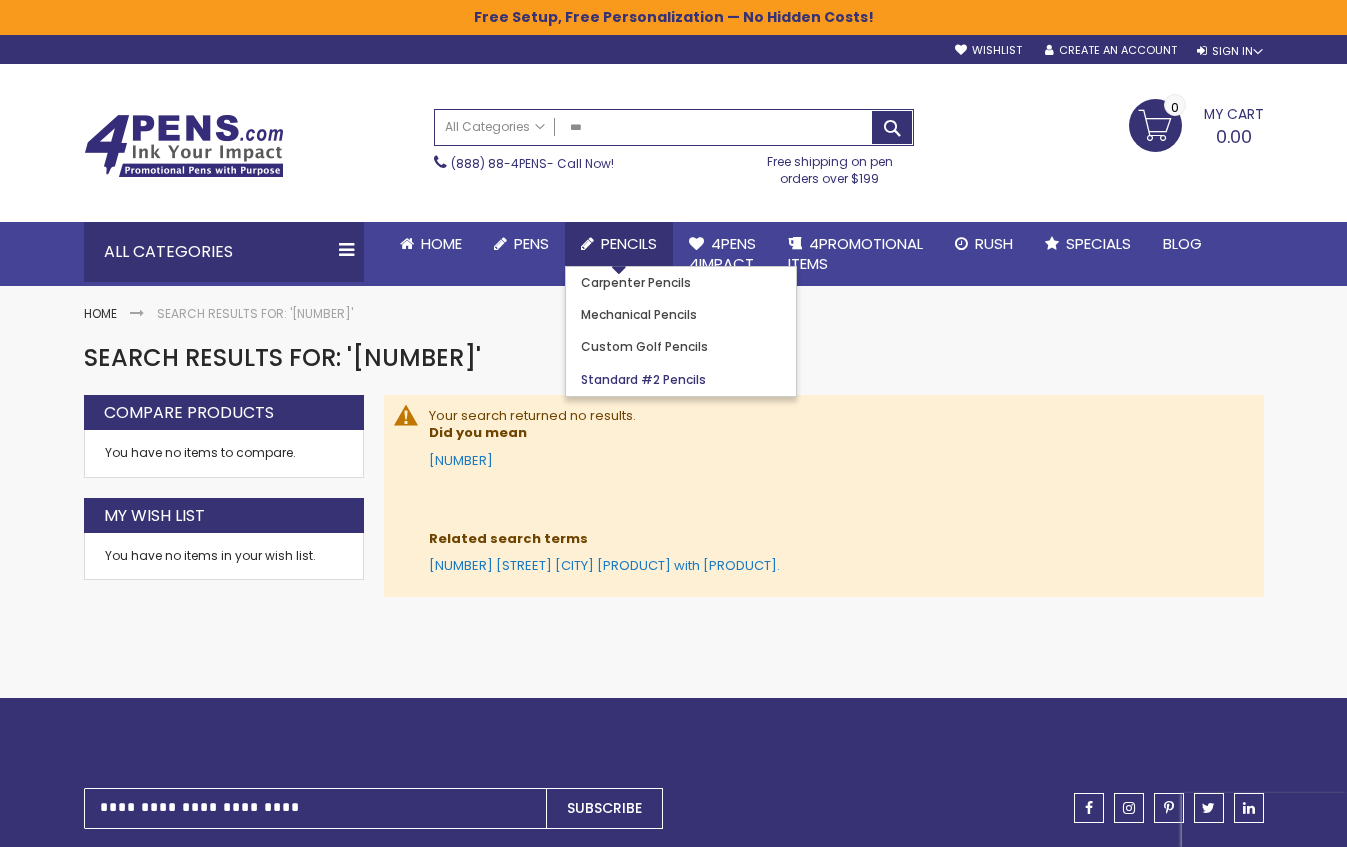 click on "Standard #2 Pencils" at bounding box center [643, 379] 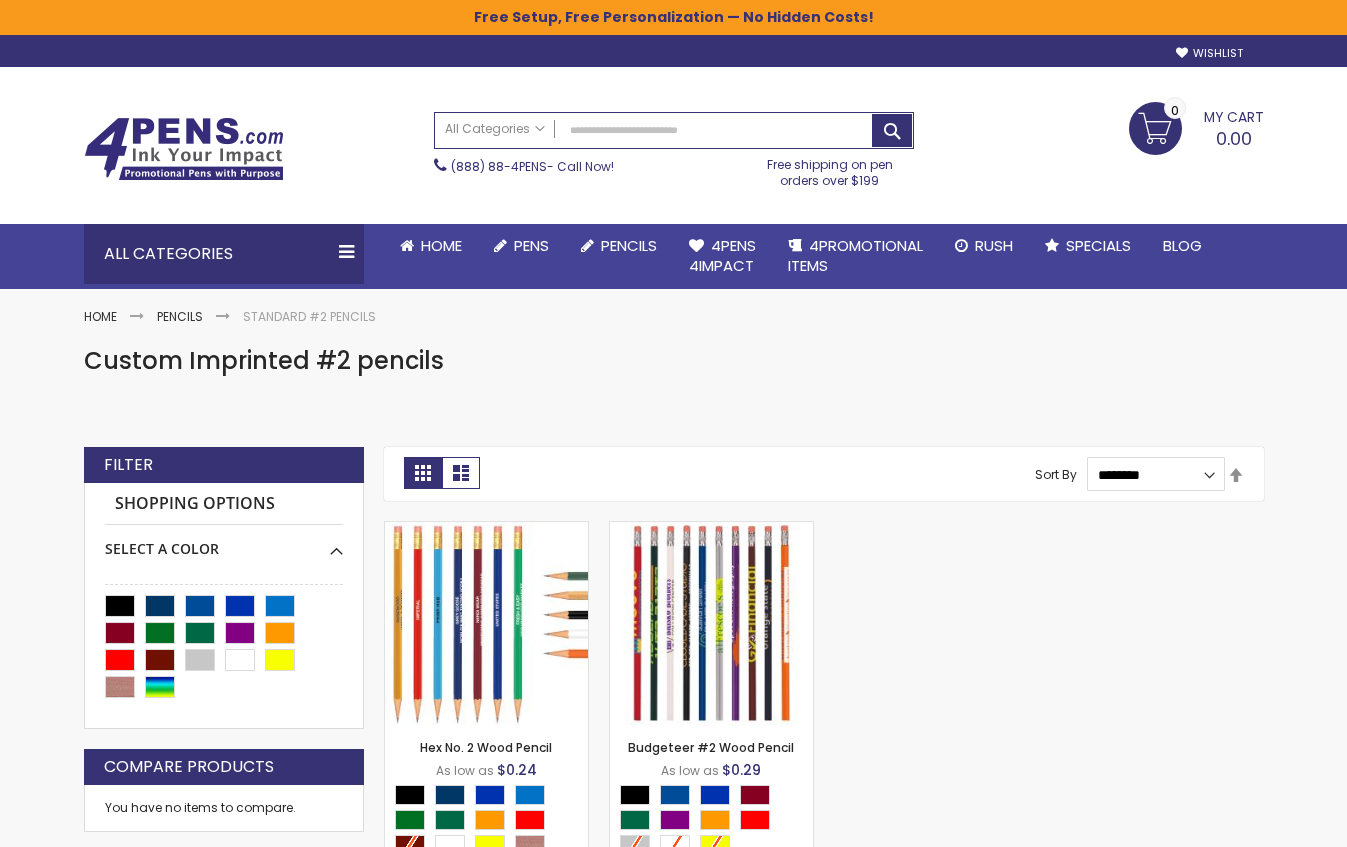 scroll, scrollTop: 0, scrollLeft: 0, axis: both 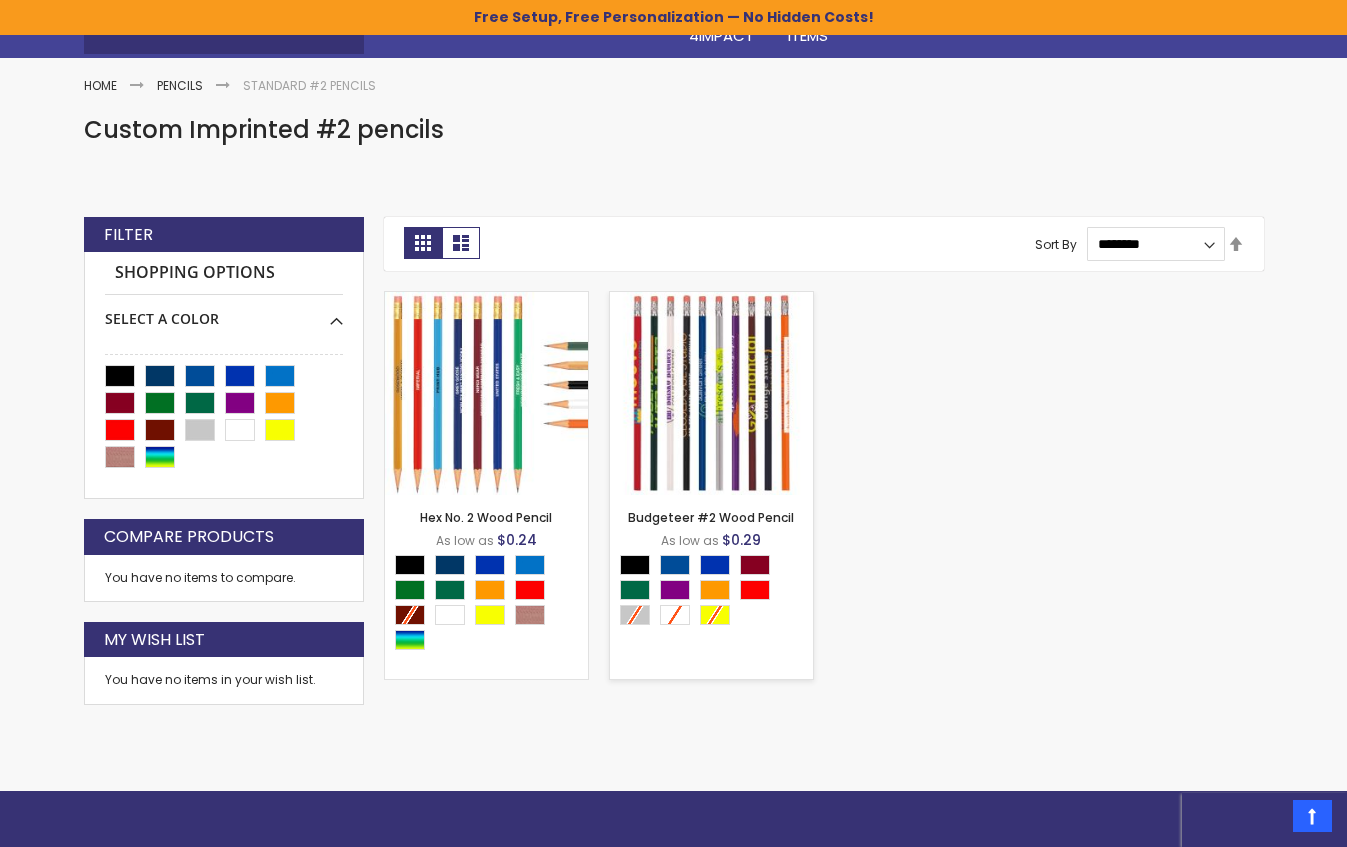 click at bounding box center [711, 393] 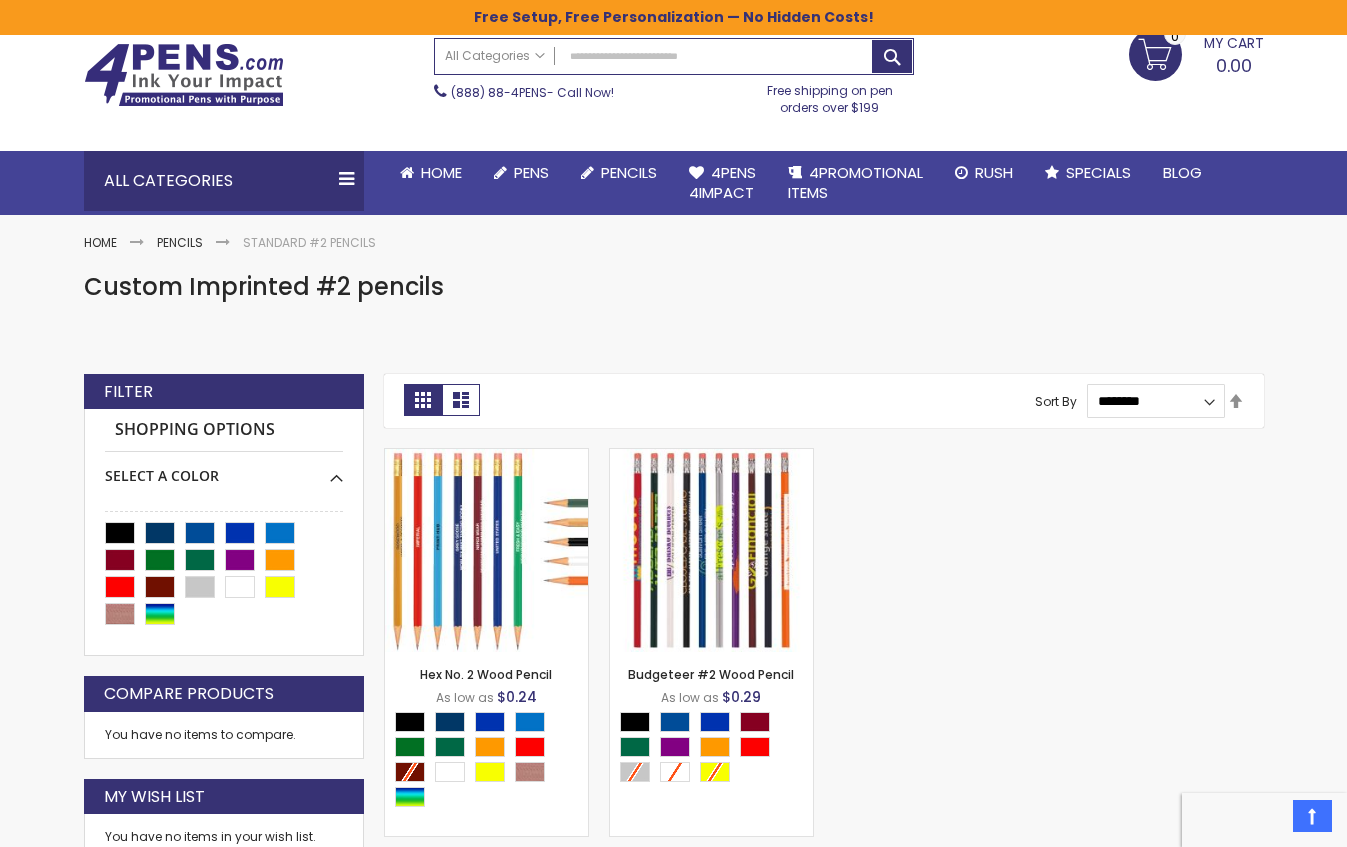 scroll, scrollTop: 0, scrollLeft: 0, axis: both 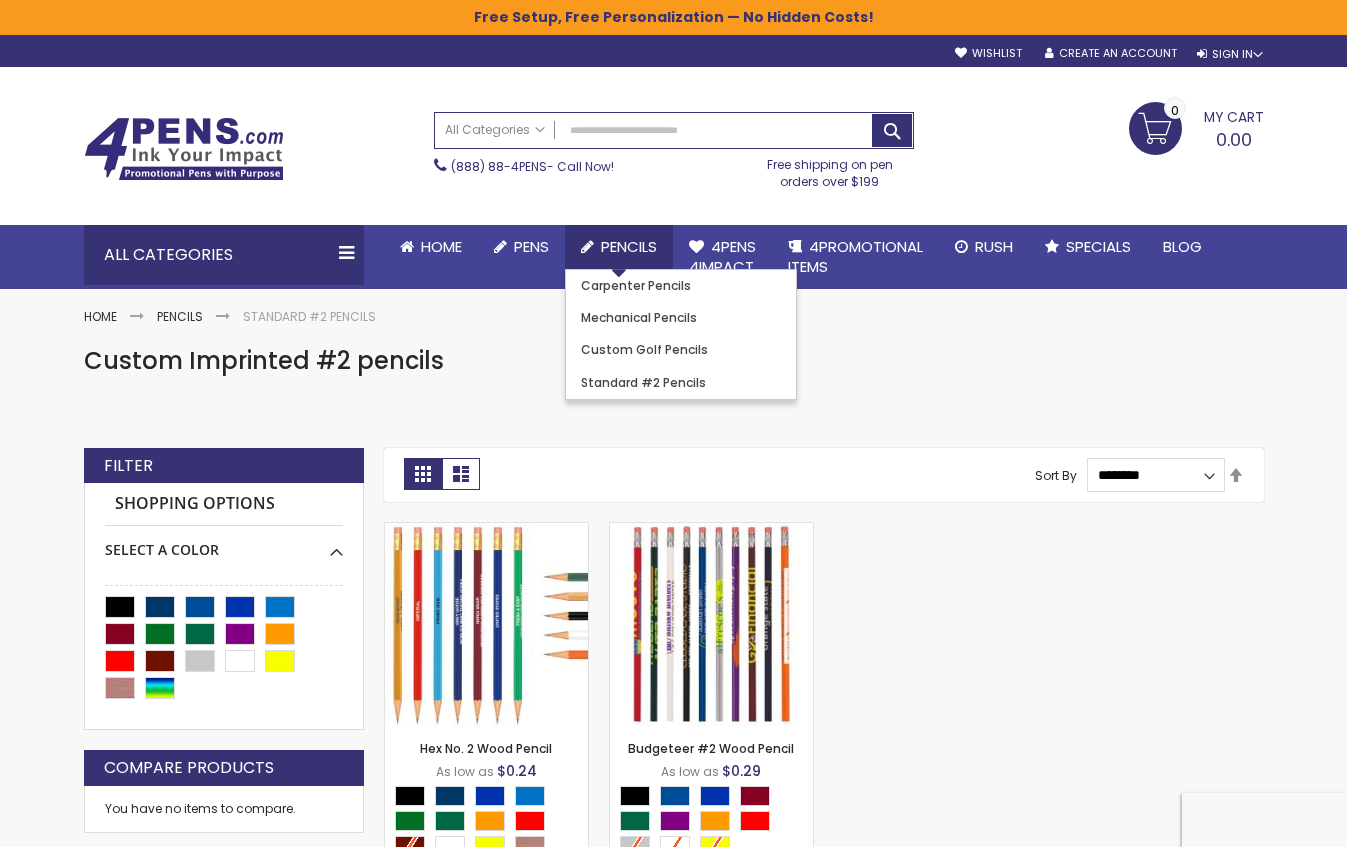 click on "Pencils" at bounding box center [629, 246] 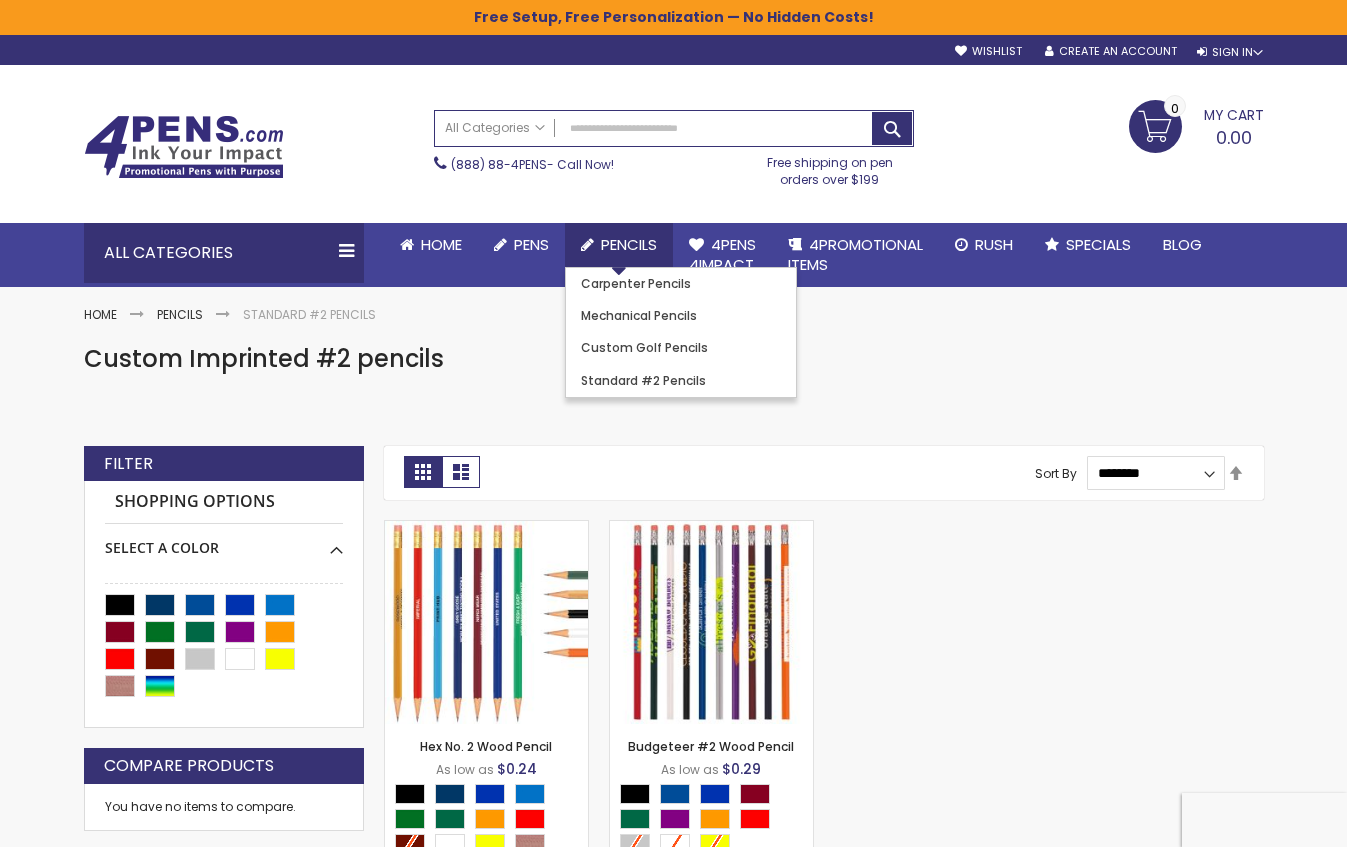 scroll, scrollTop: 0, scrollLeft: 0, axis: both 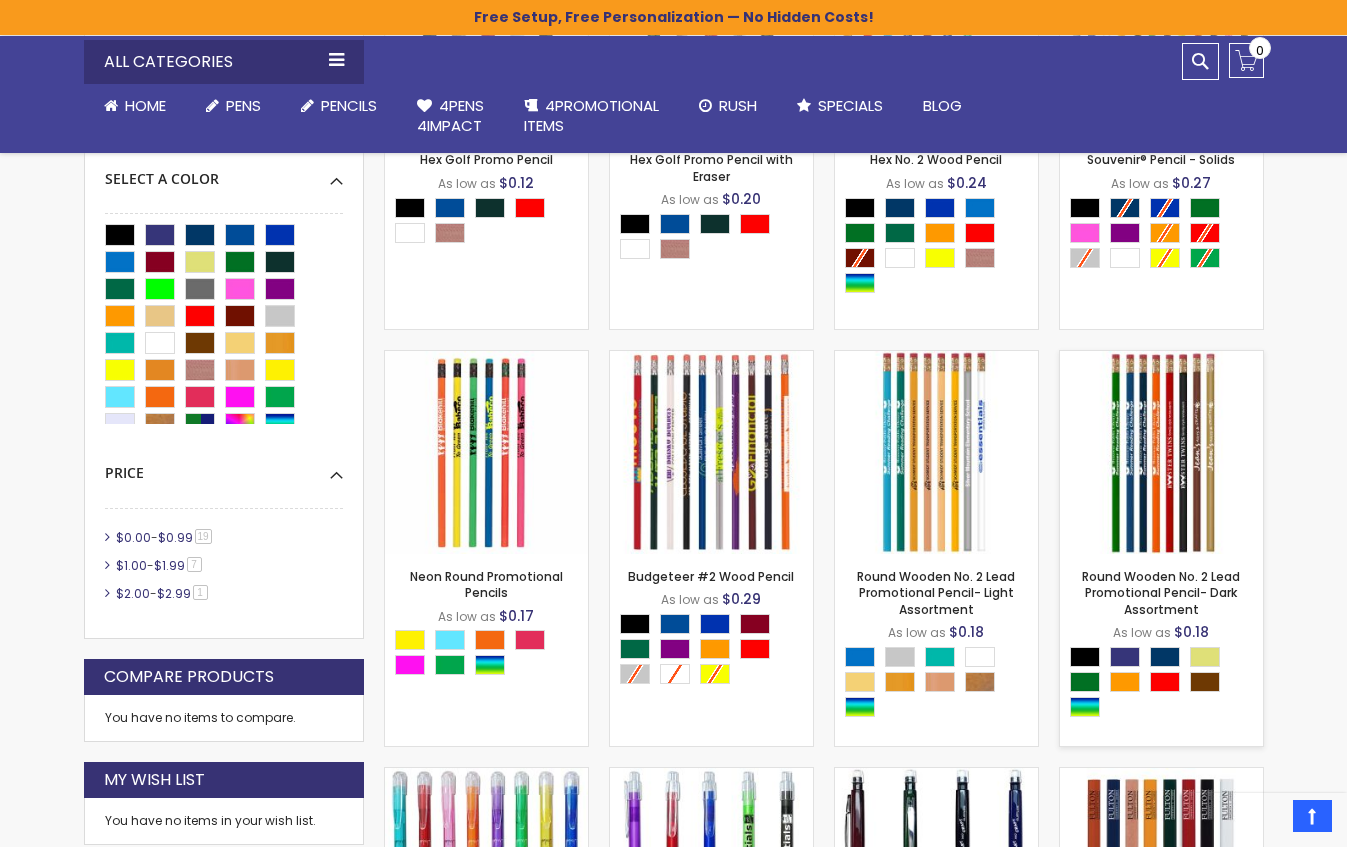 drag, startPoint x: 1197, startPoint y: 485, endPoint x: 1208, endPoint y: 492, distance: 13.038404 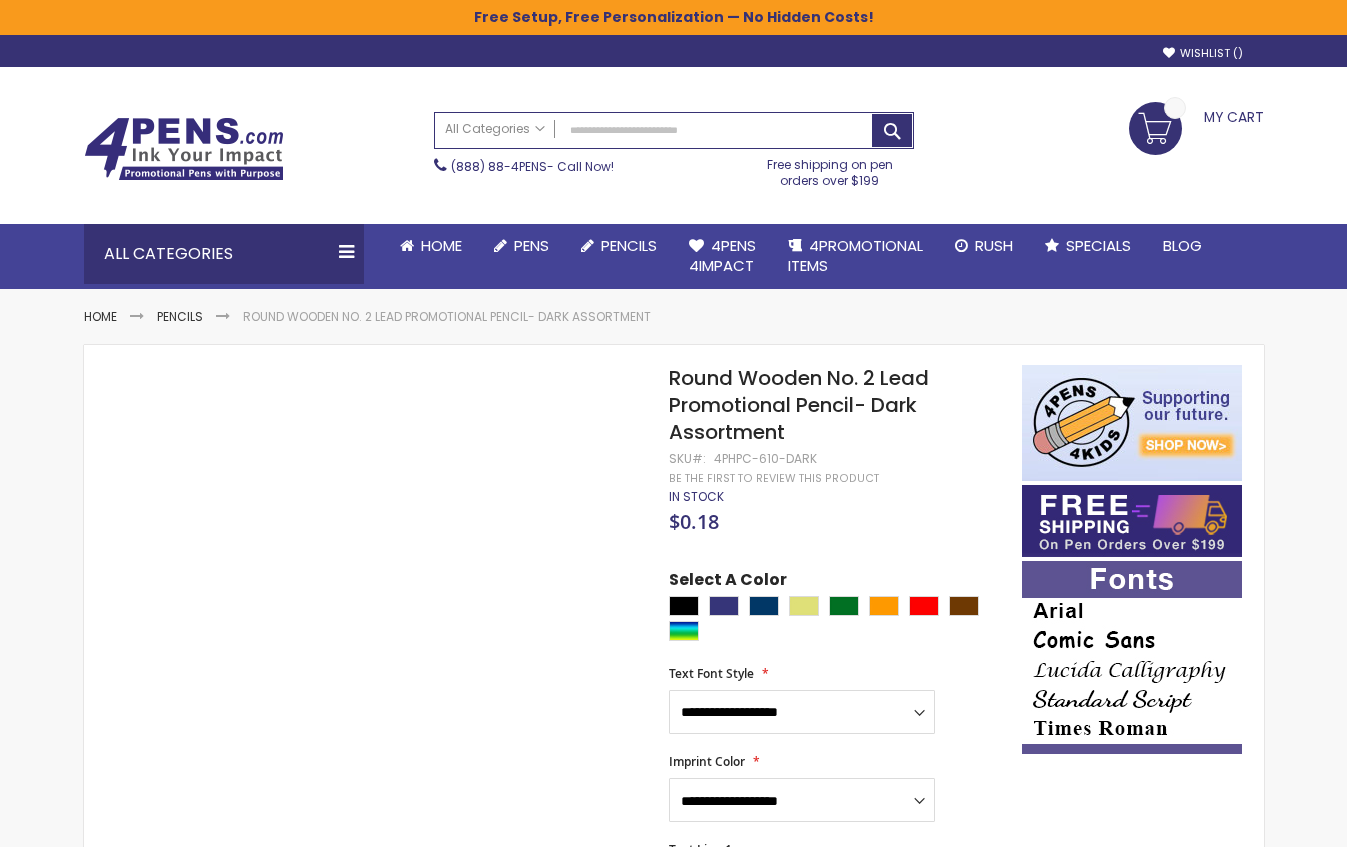 scroll, scrollTop: 0, scrollLeft: 0, axis: both 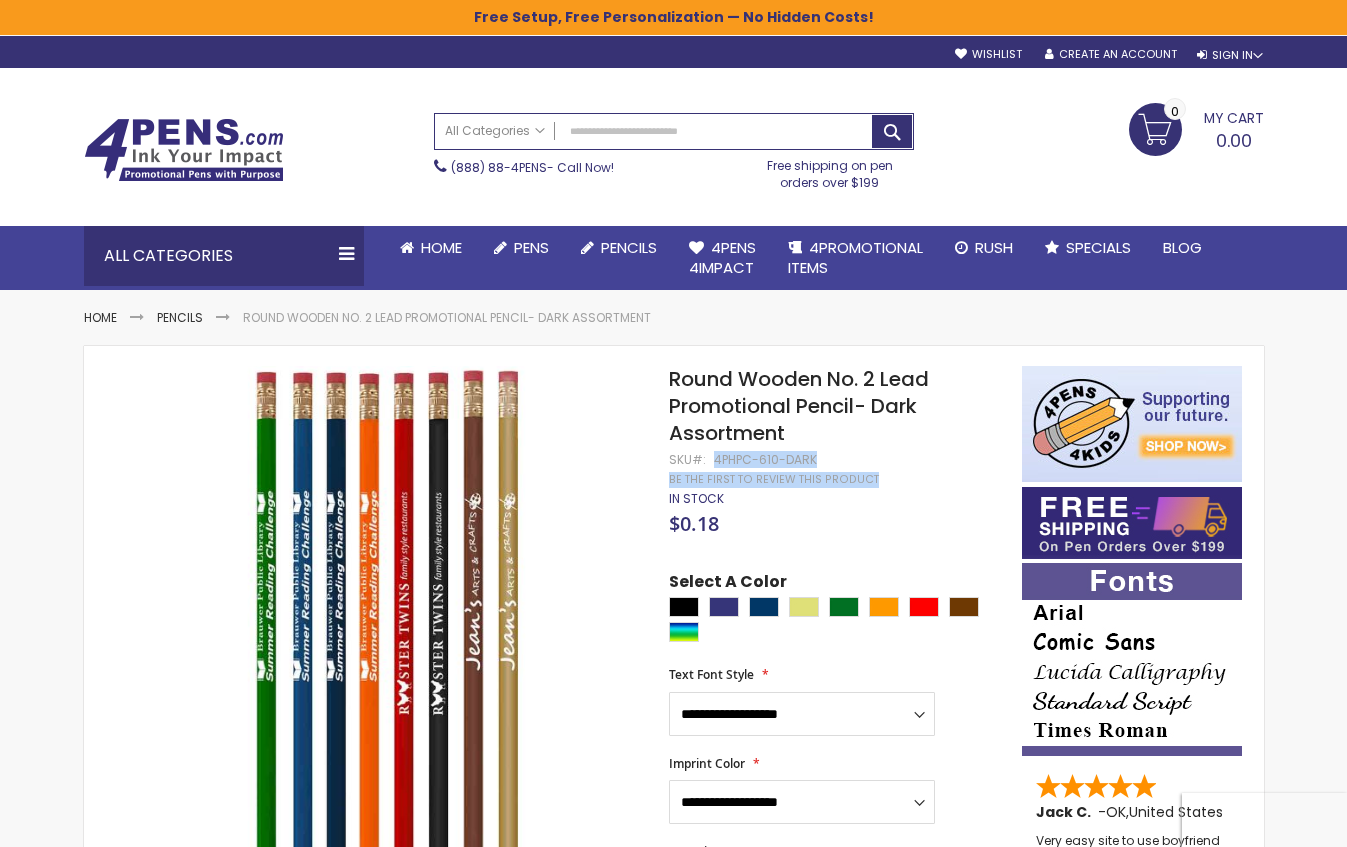 drag, startPoint x: 815, startPoint y: 458, endPoint x: 716, endPoint y: 459, distance: 99.00505 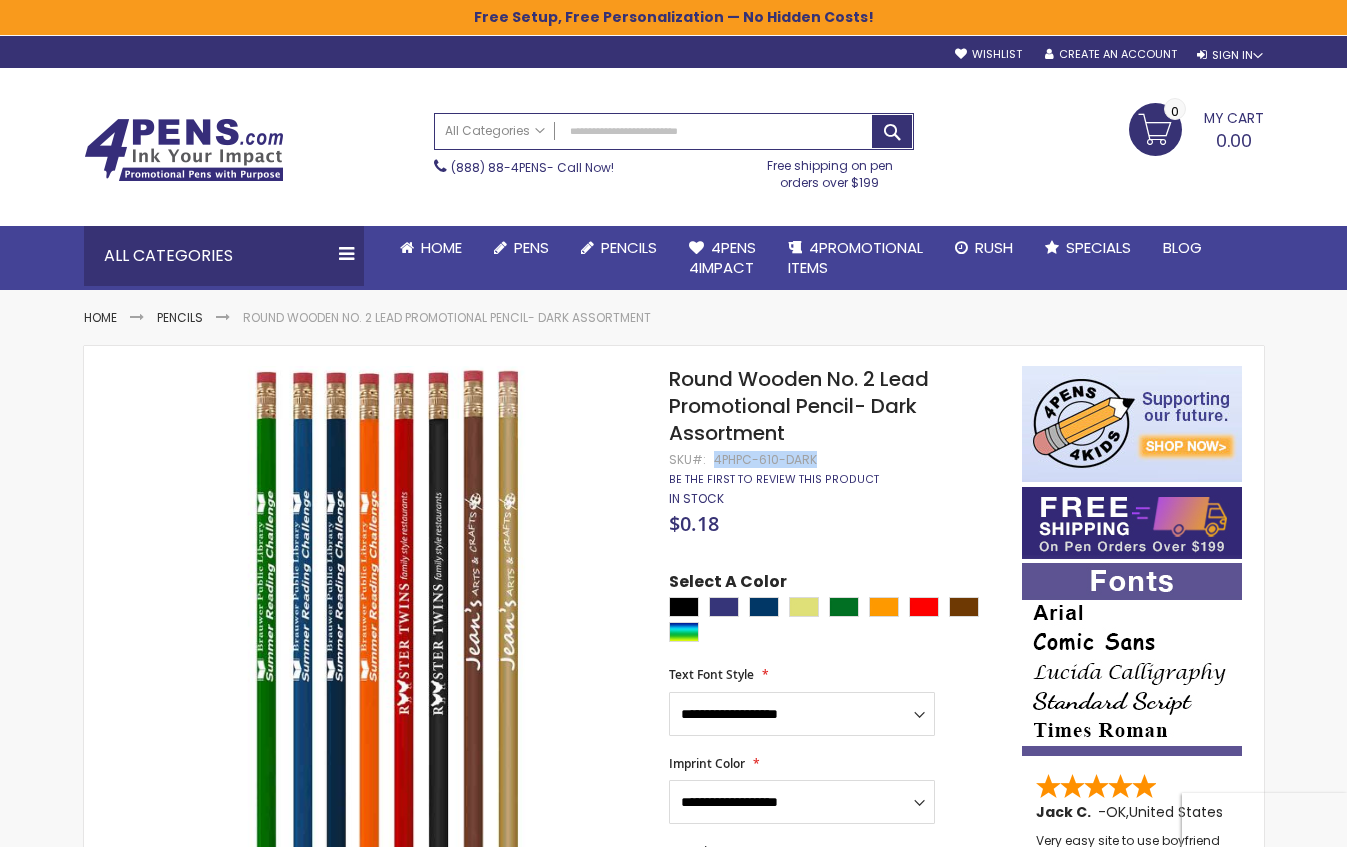drag, startPoint x: 717, startPoint y: 459, endPoint x: 866, endPoint y: 475, distance: 149.8566 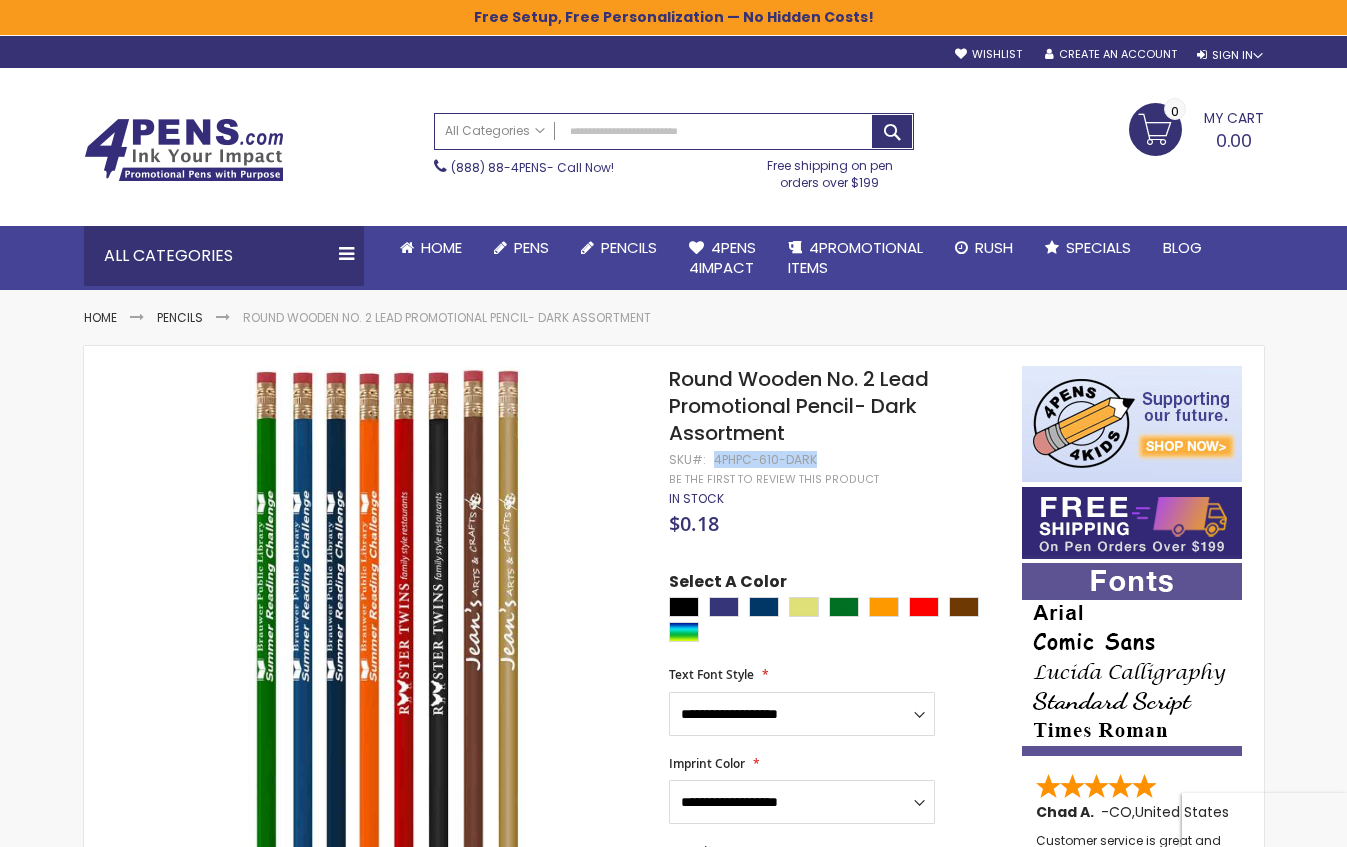 copy on "4PHPC-610-DARK" 